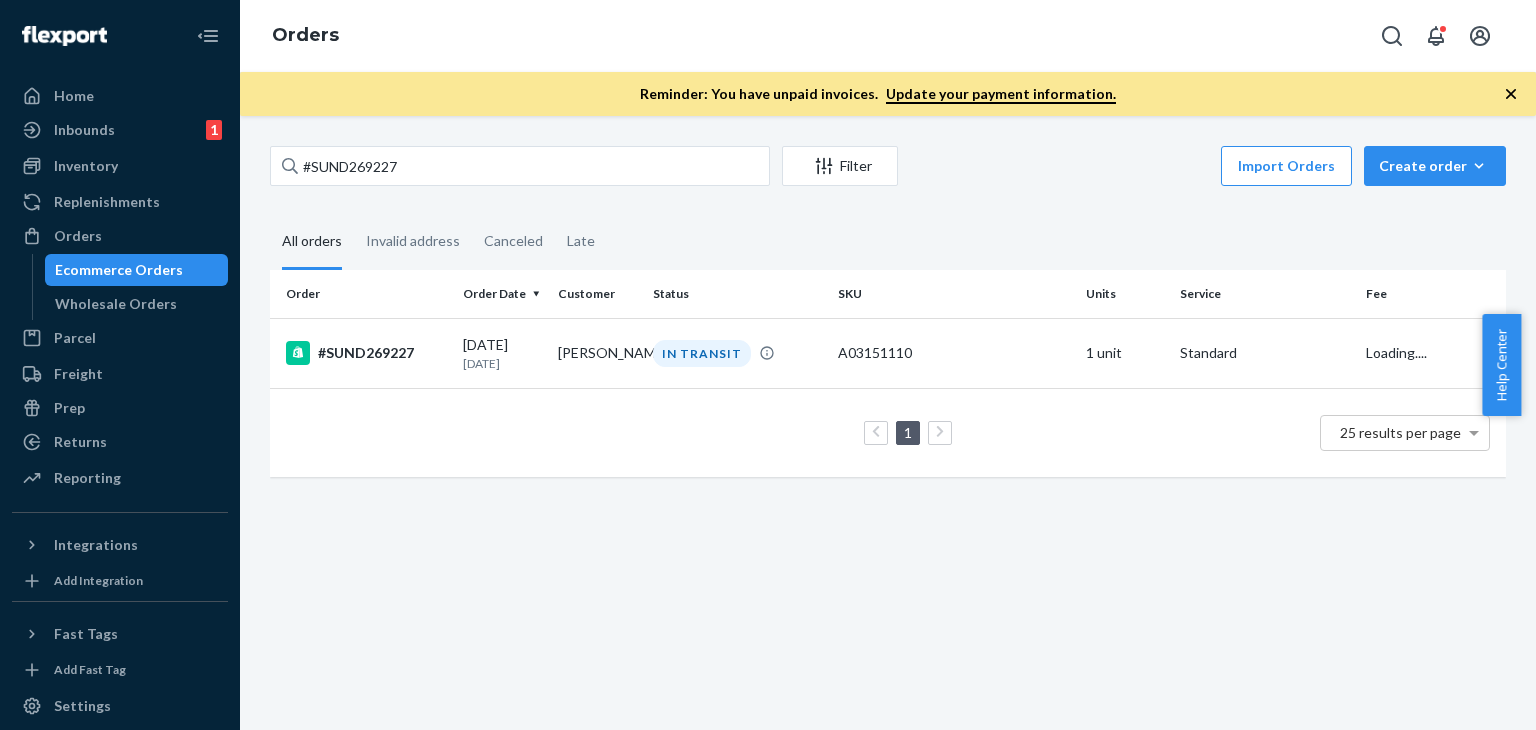 scroll, scrollTop: 0, scrollLeft: 0, axis: both 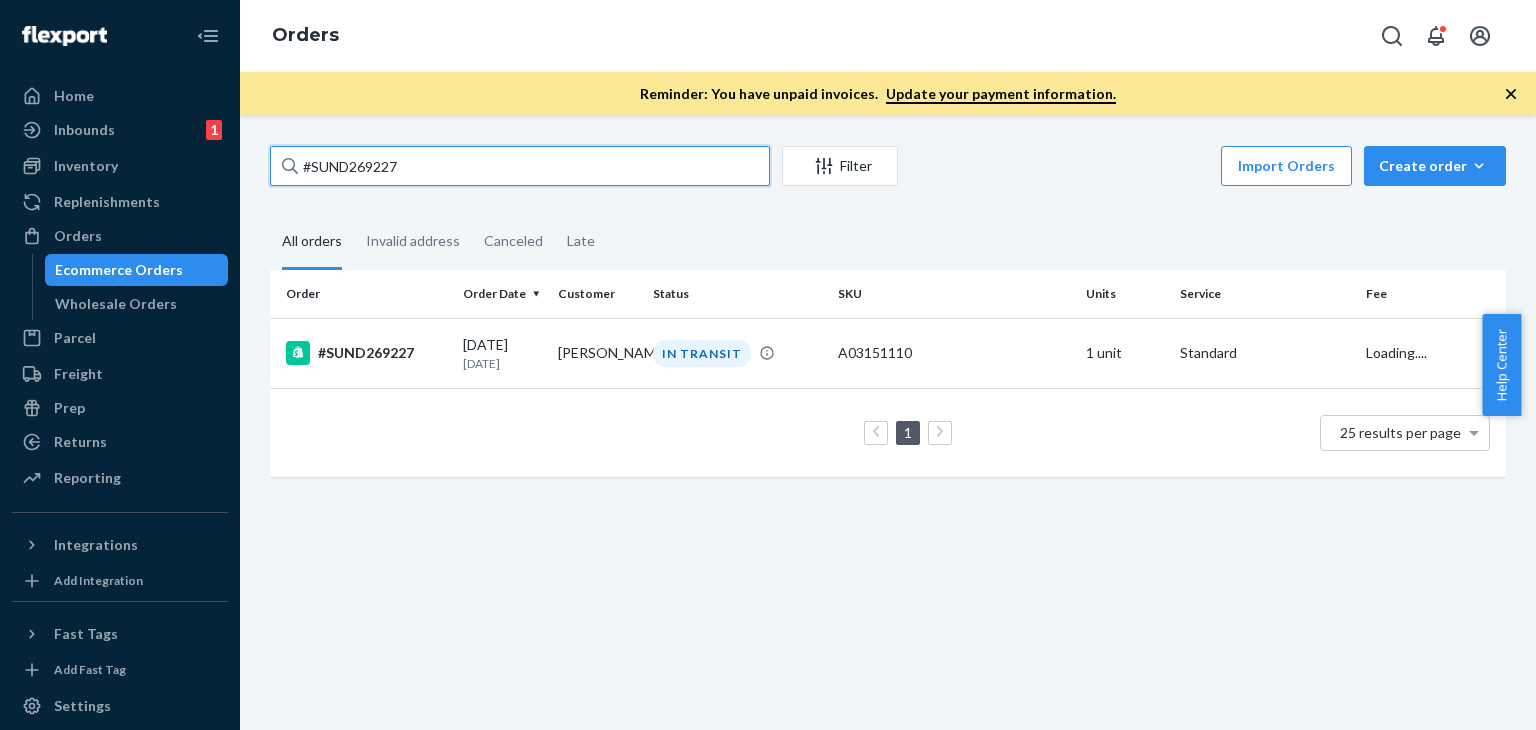 drag, startPoint x: 440, startPoint y: 168, endPoint x: 386, endPoint y: 152, distance: 56.32051 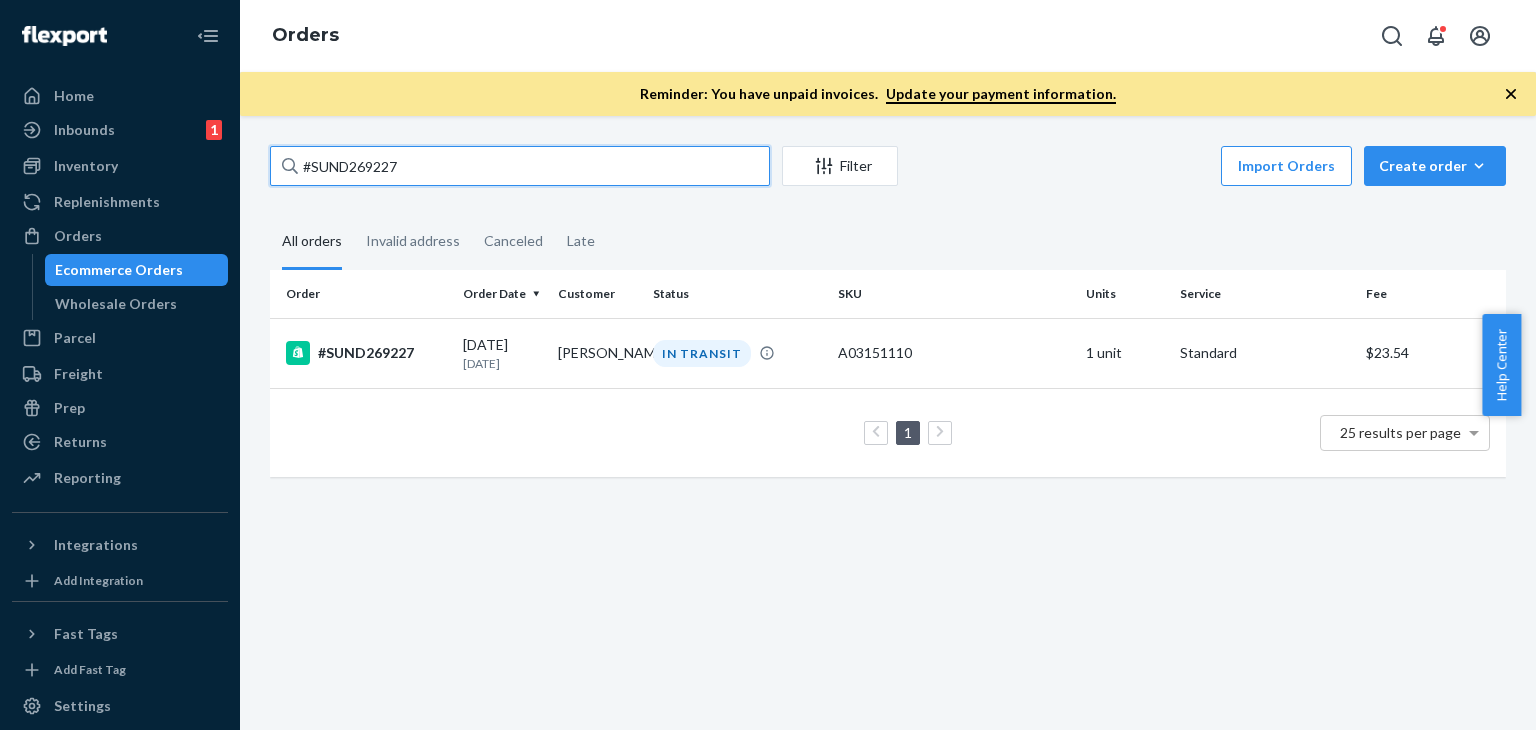 paste on "6829" 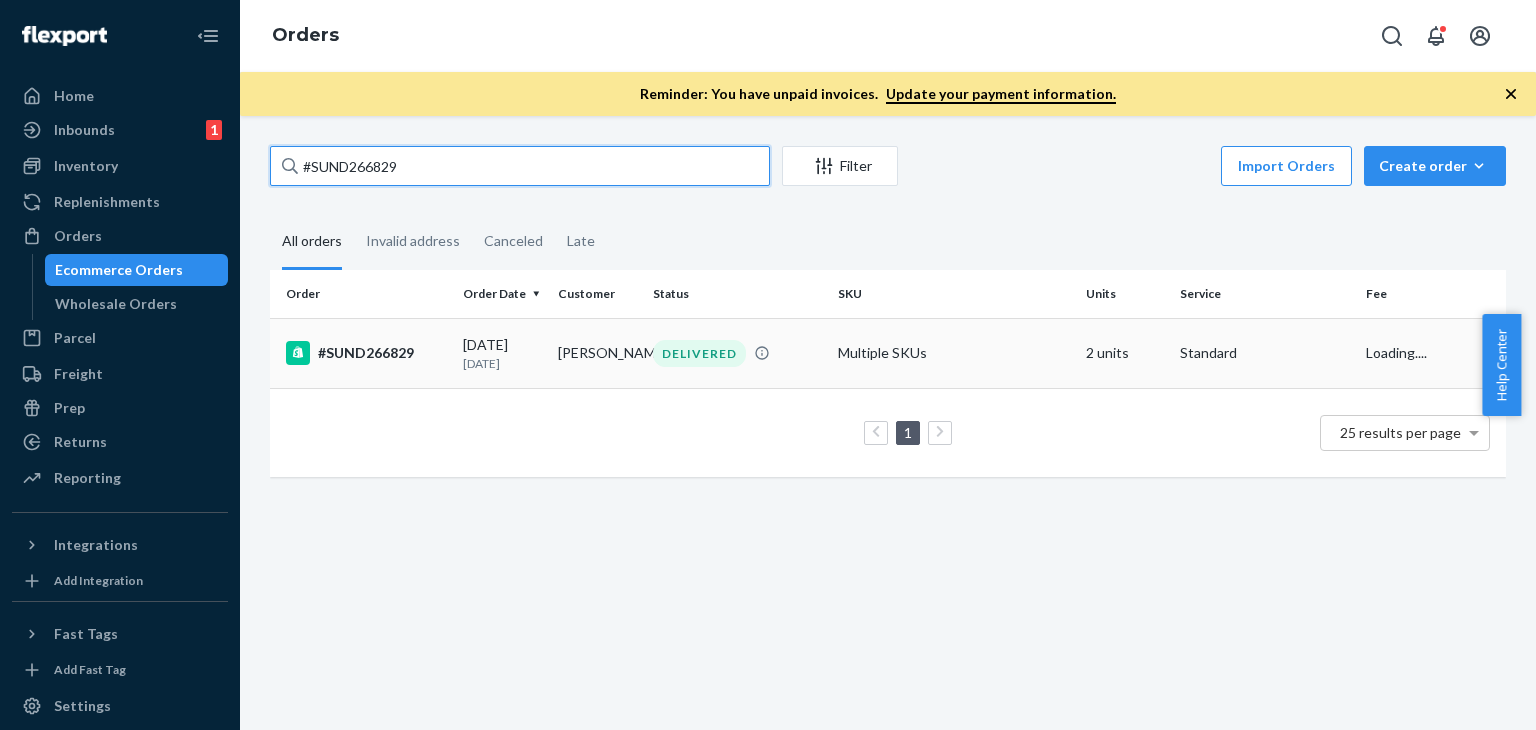 type on "#SUND266829" 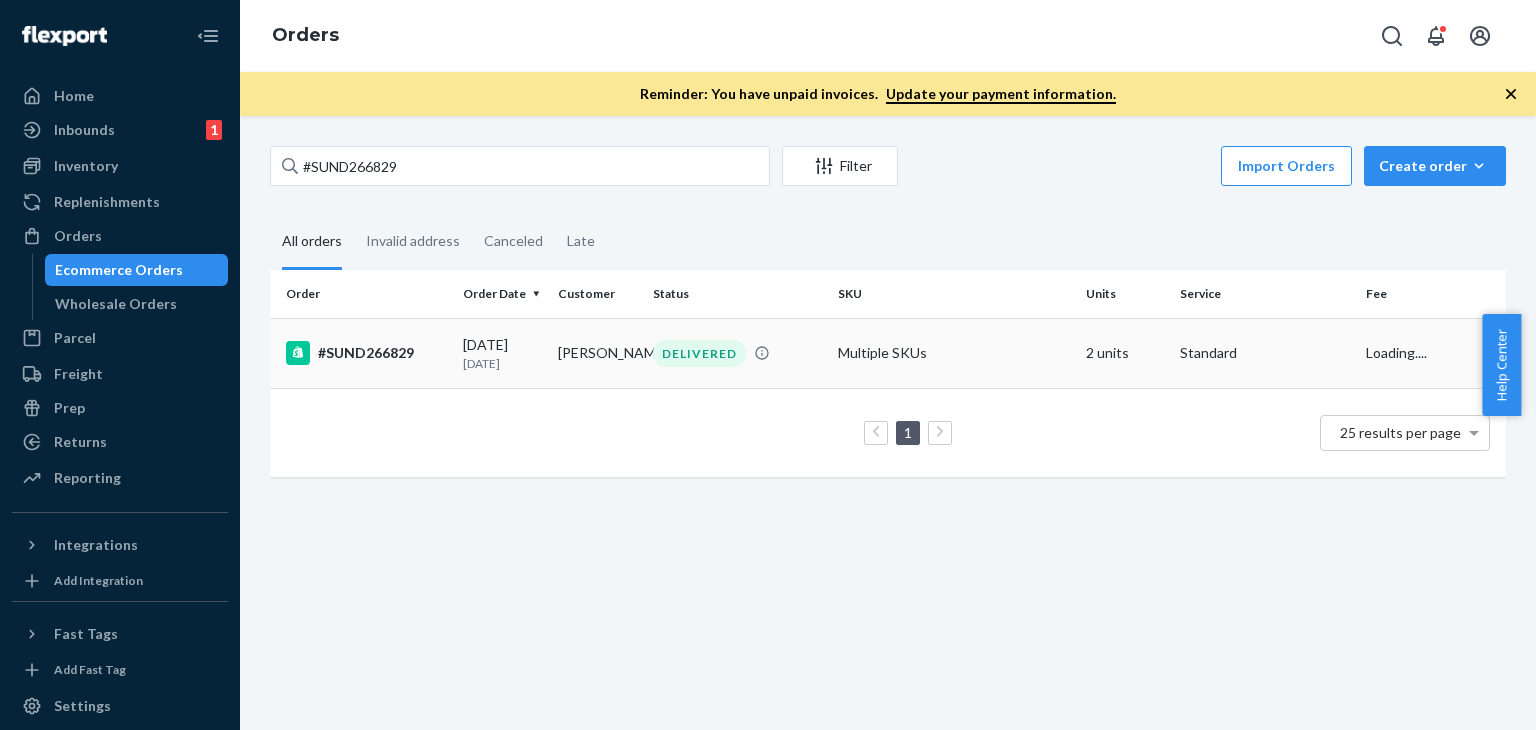 click on "[PERSON_NAME]" at bounding box center [597, 353] 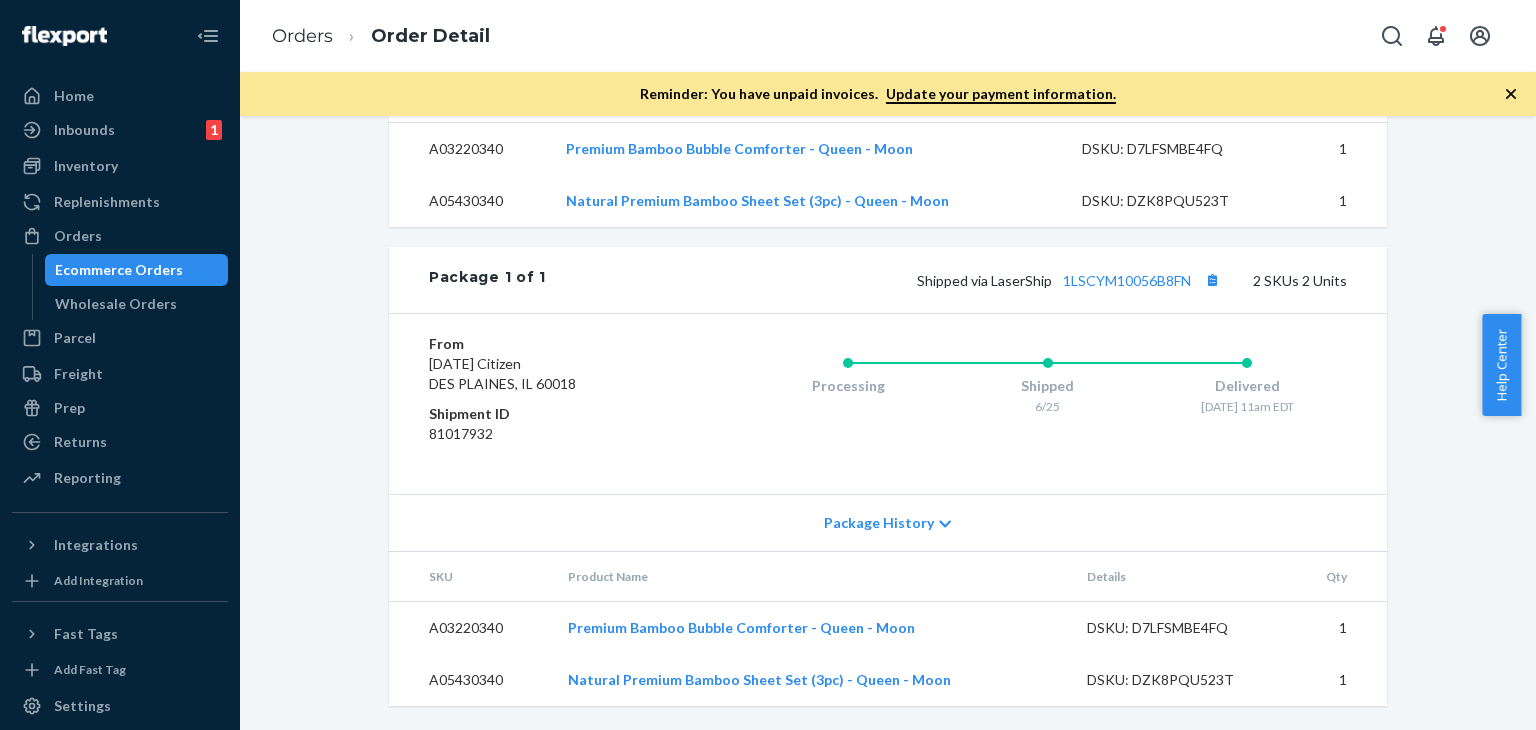 scroll, scrollTop: 816, scrollLeft: 0, axis: vertical 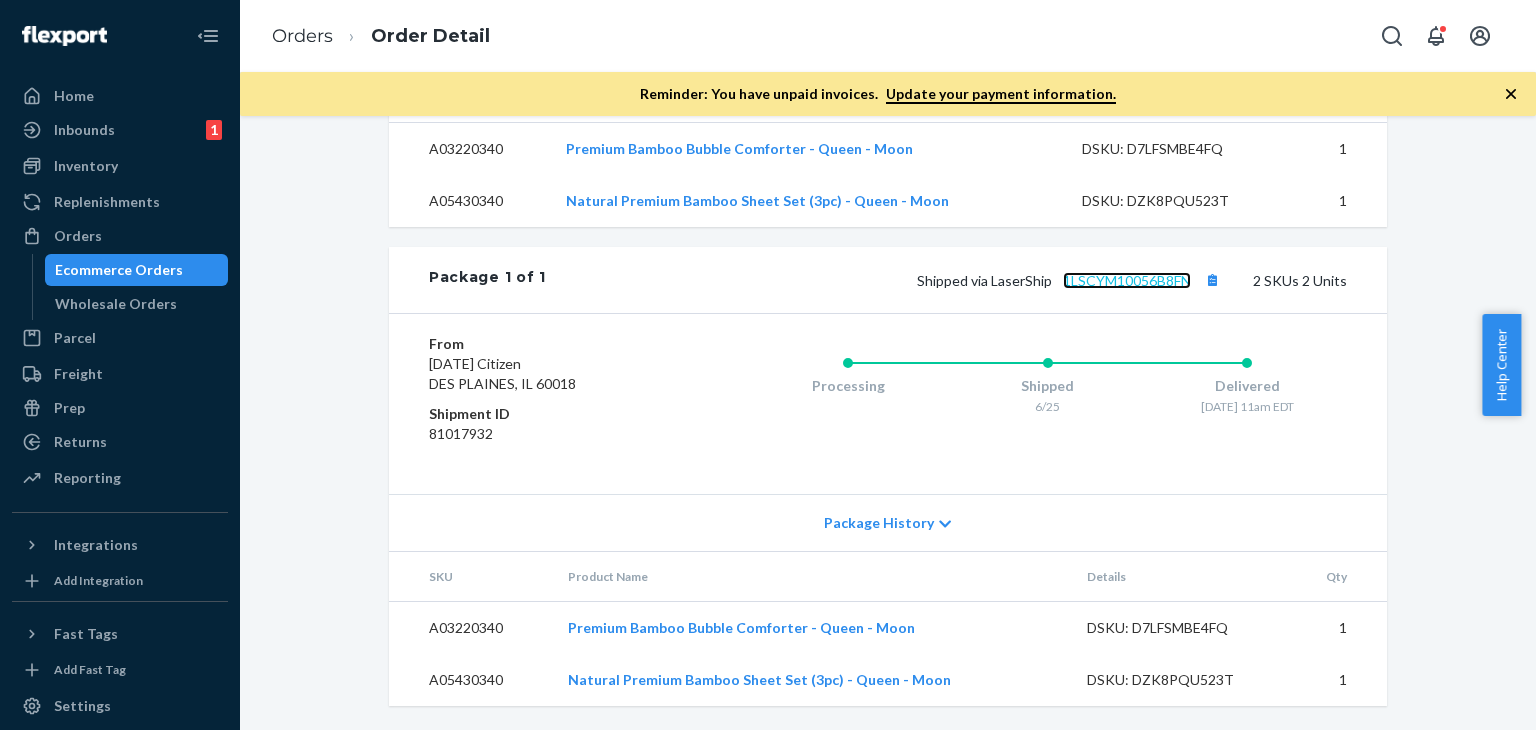 click on "1LSCYM10056B8FN" at bounding box center [1127, 280] 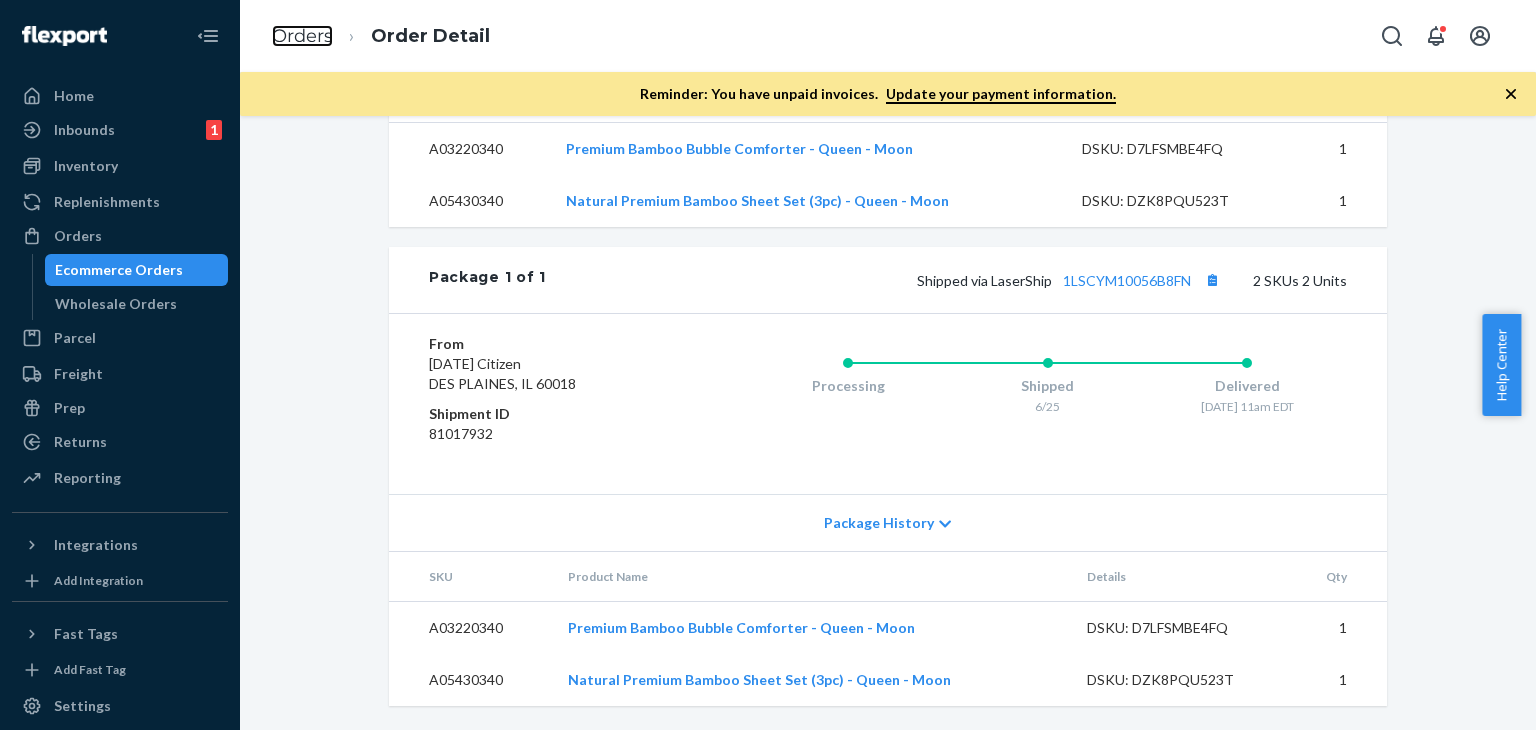 drag, startPoint x: 309, startPoint y: 34, endPoint x: 433, endPoint y: 131, distance: 157.43253 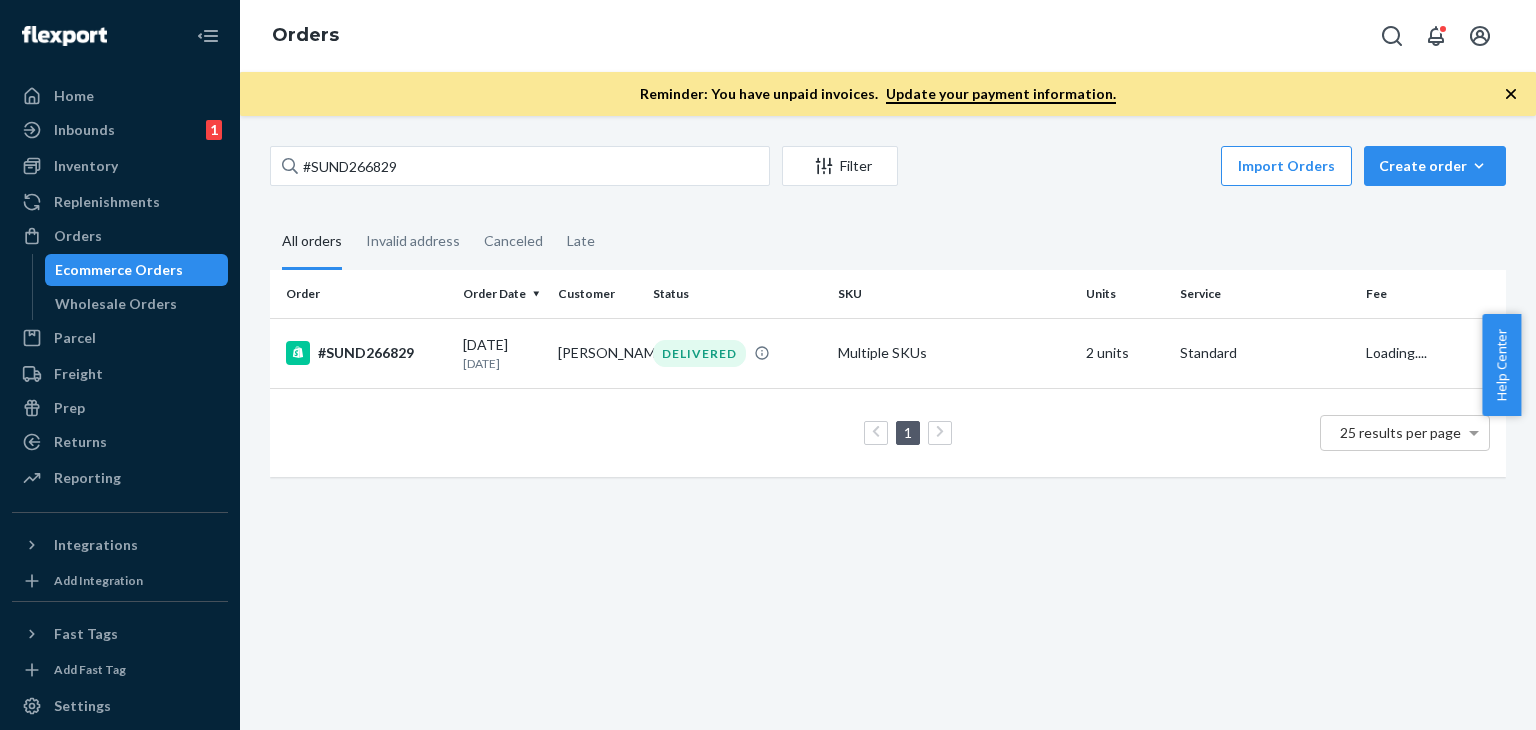 scroll, scrollTop: 0, scrollLeft: 0, axis: both 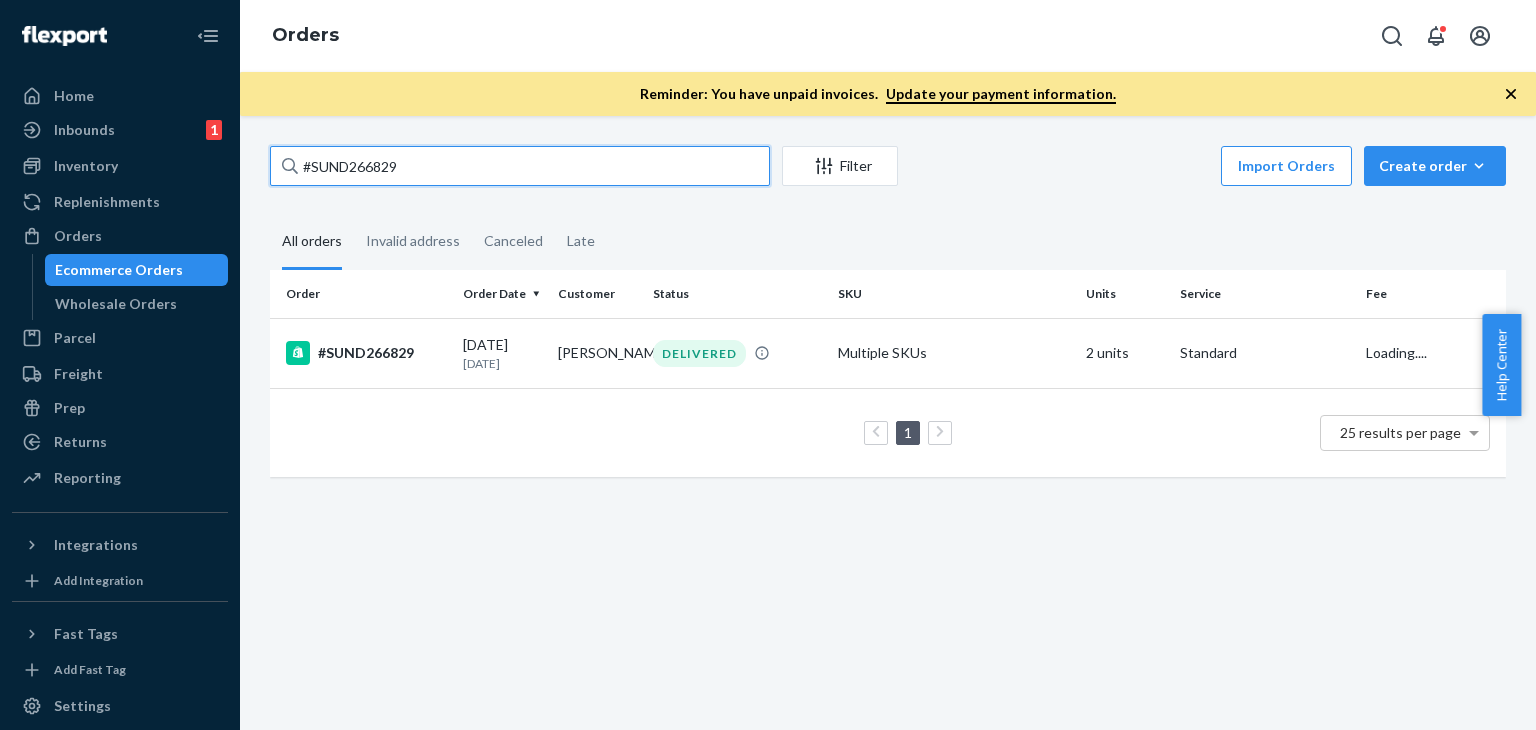 drag, startPoint x: 412, startPoint y: 162, endPoint x: 364, endPoint y: 155, distance: 48.507732 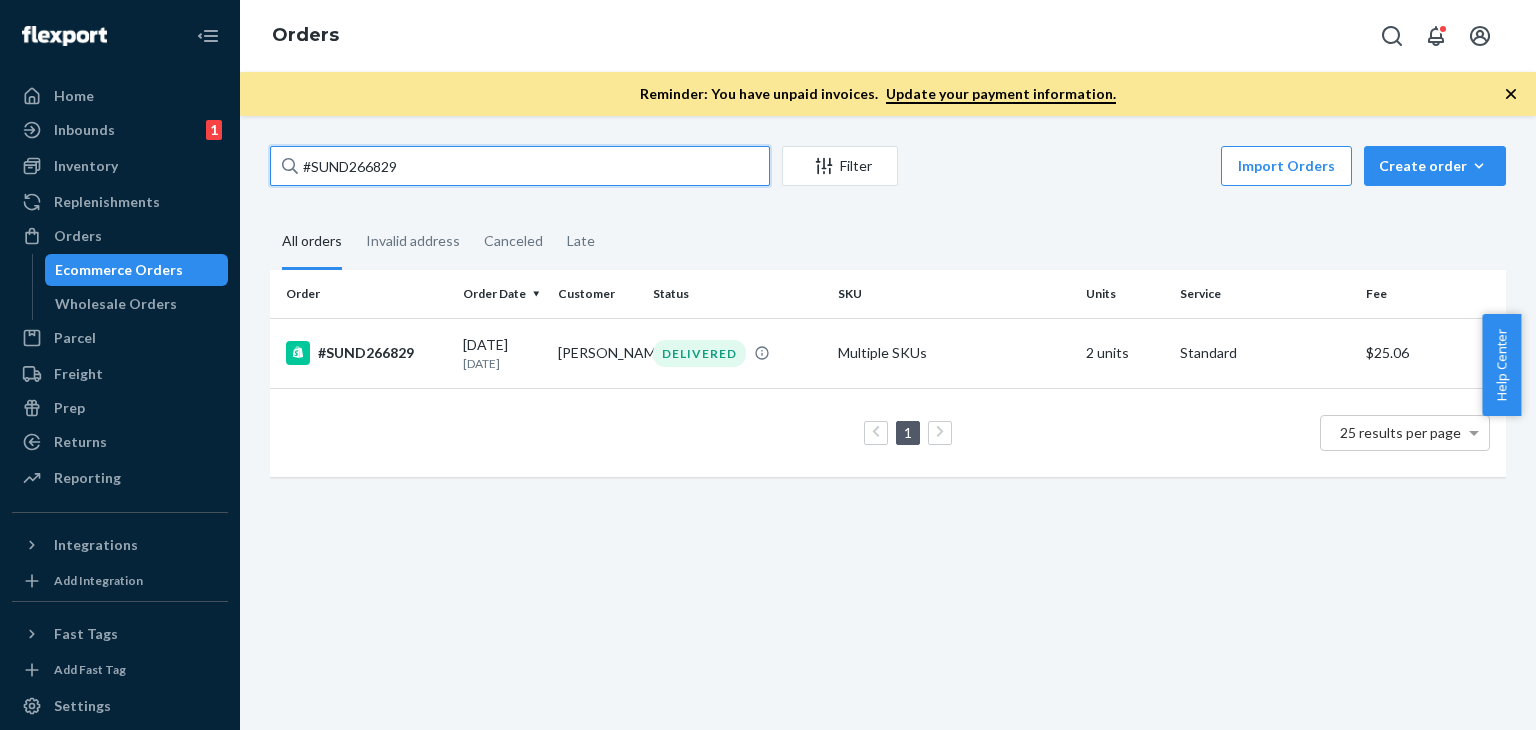 paste on "8587" 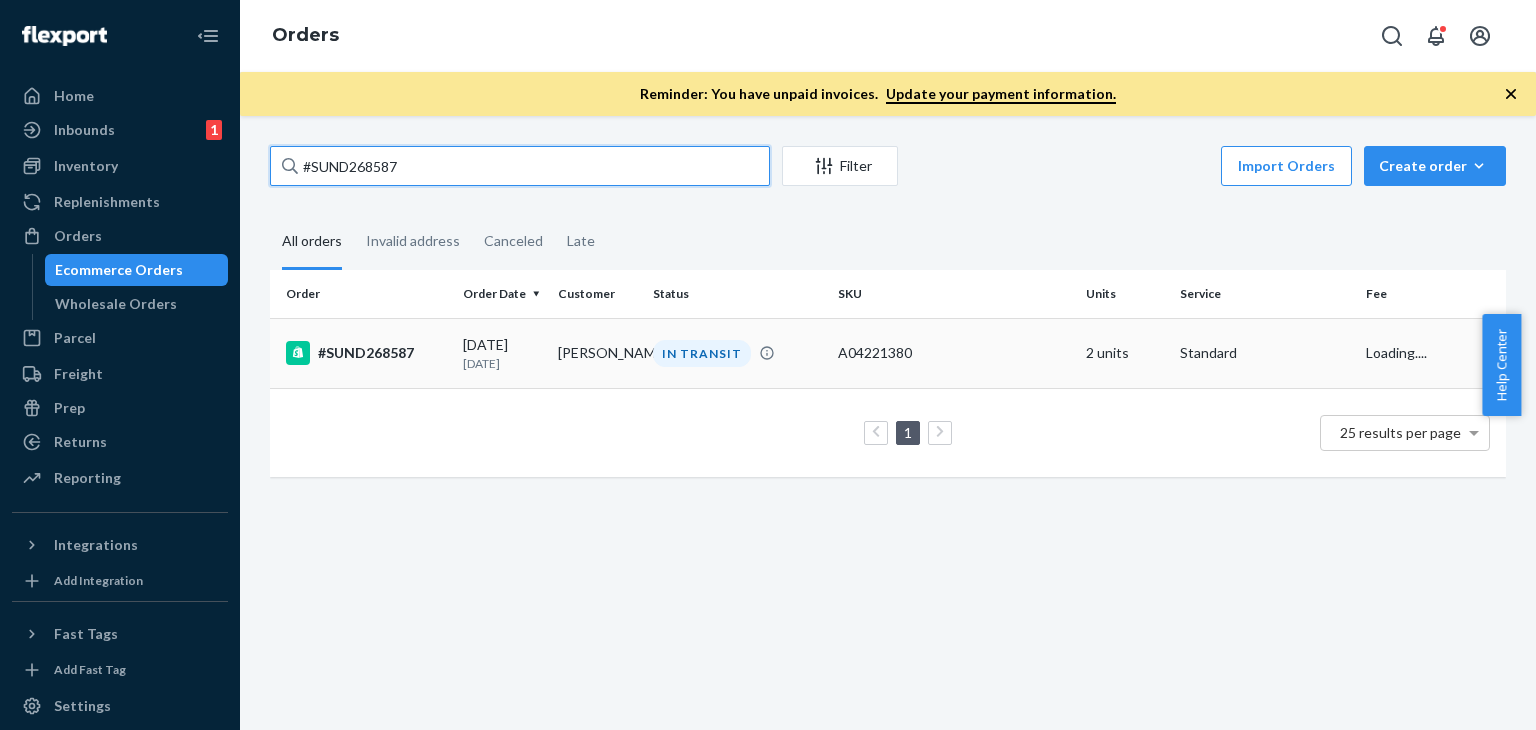 type on "#SUND268587" 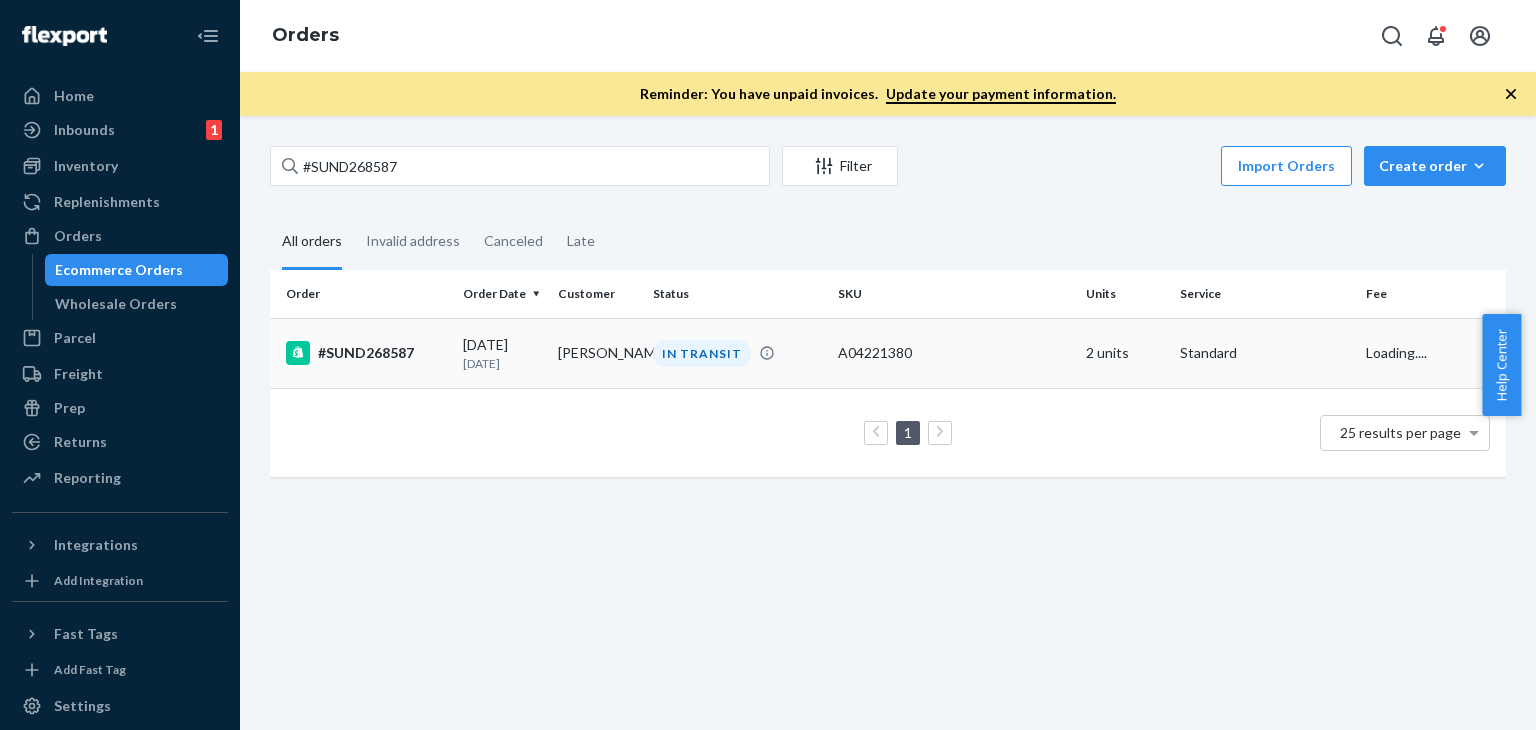 click on "[DATE] [DATE]" at bounding box center [502, 353] 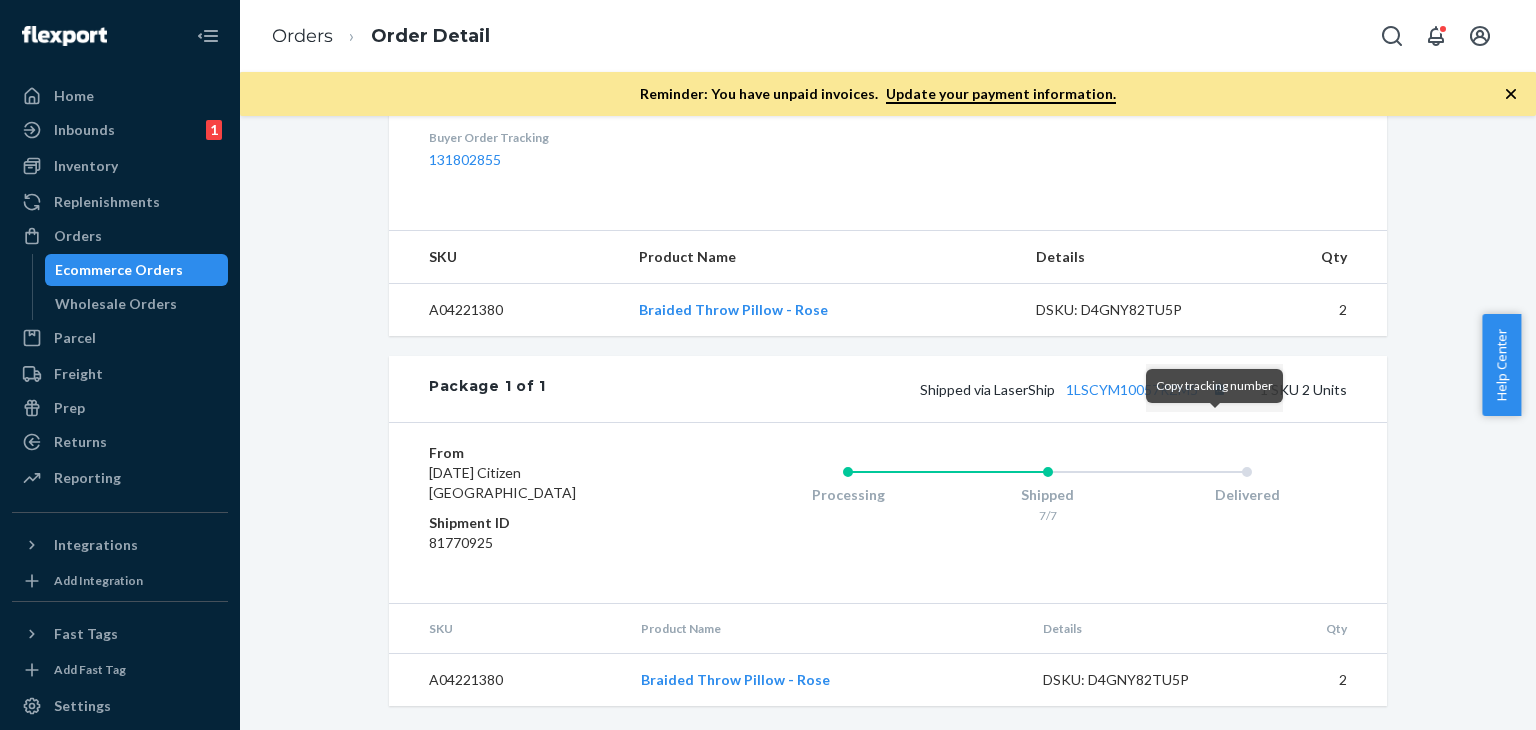 scroll, scrollTop: 655, scrollLeft: 0, axis: vertical 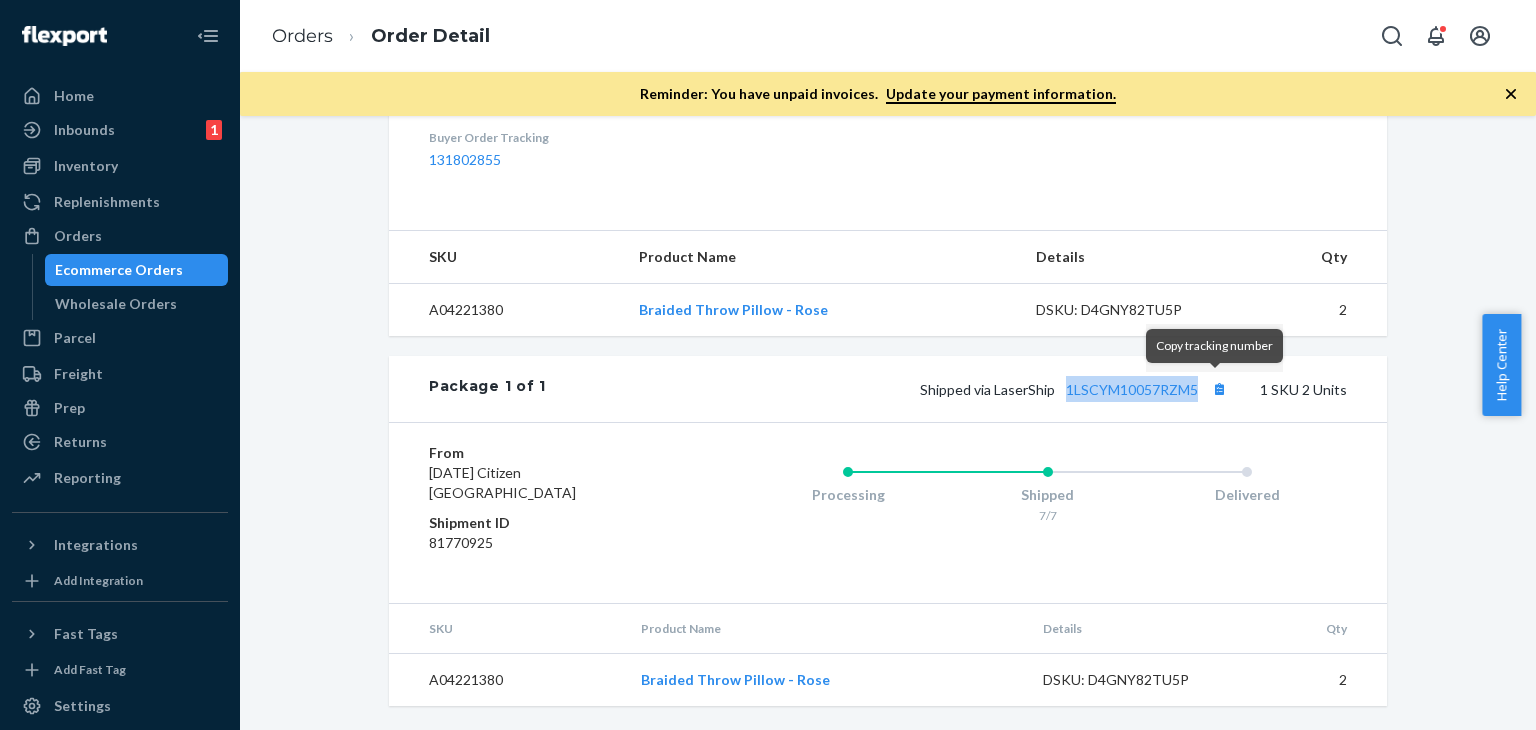 drag, startPoint x: 1054, startPoint y: 373, endPoint x: 1192, endPoint y: 375, distance: 138.0145 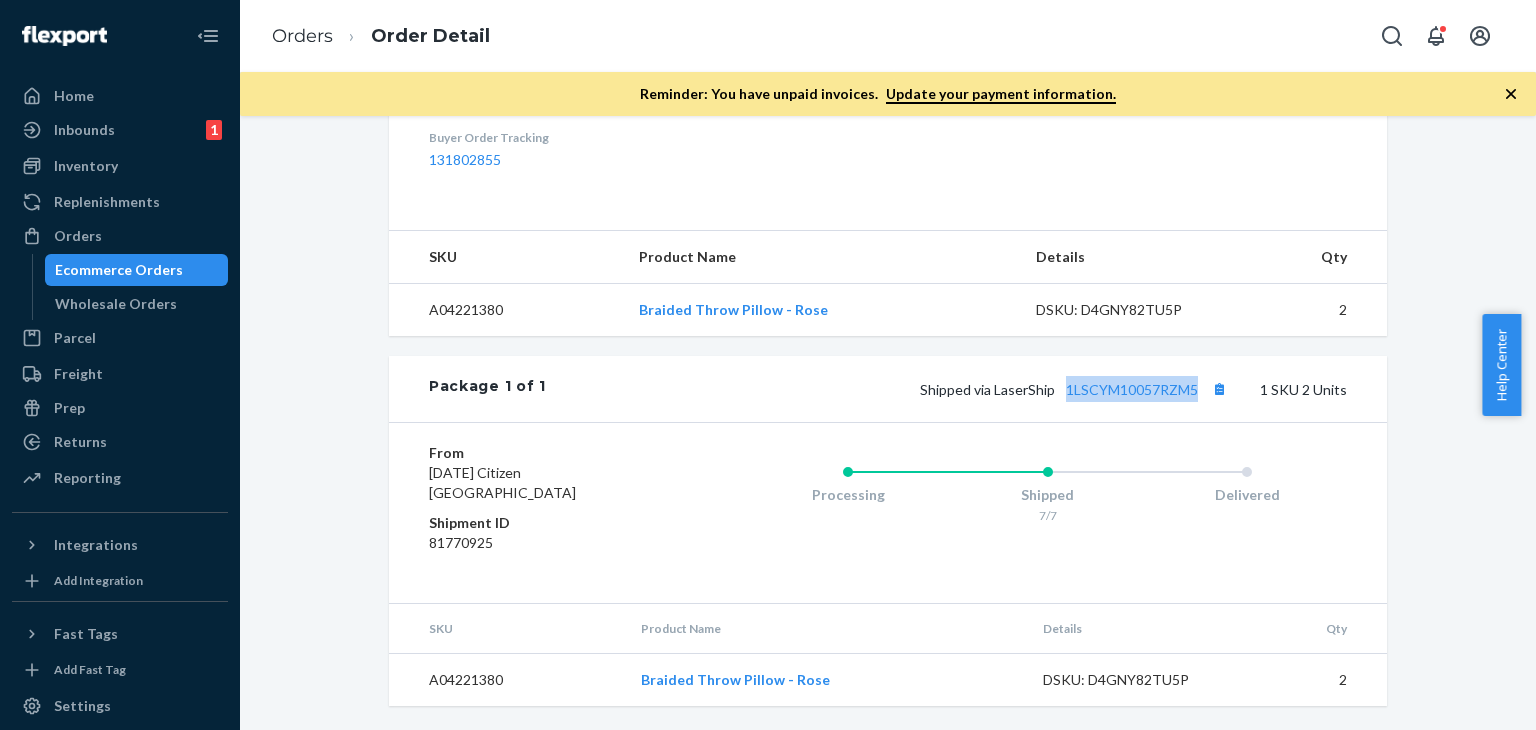 copy on "1LSCYM10057RZM5" 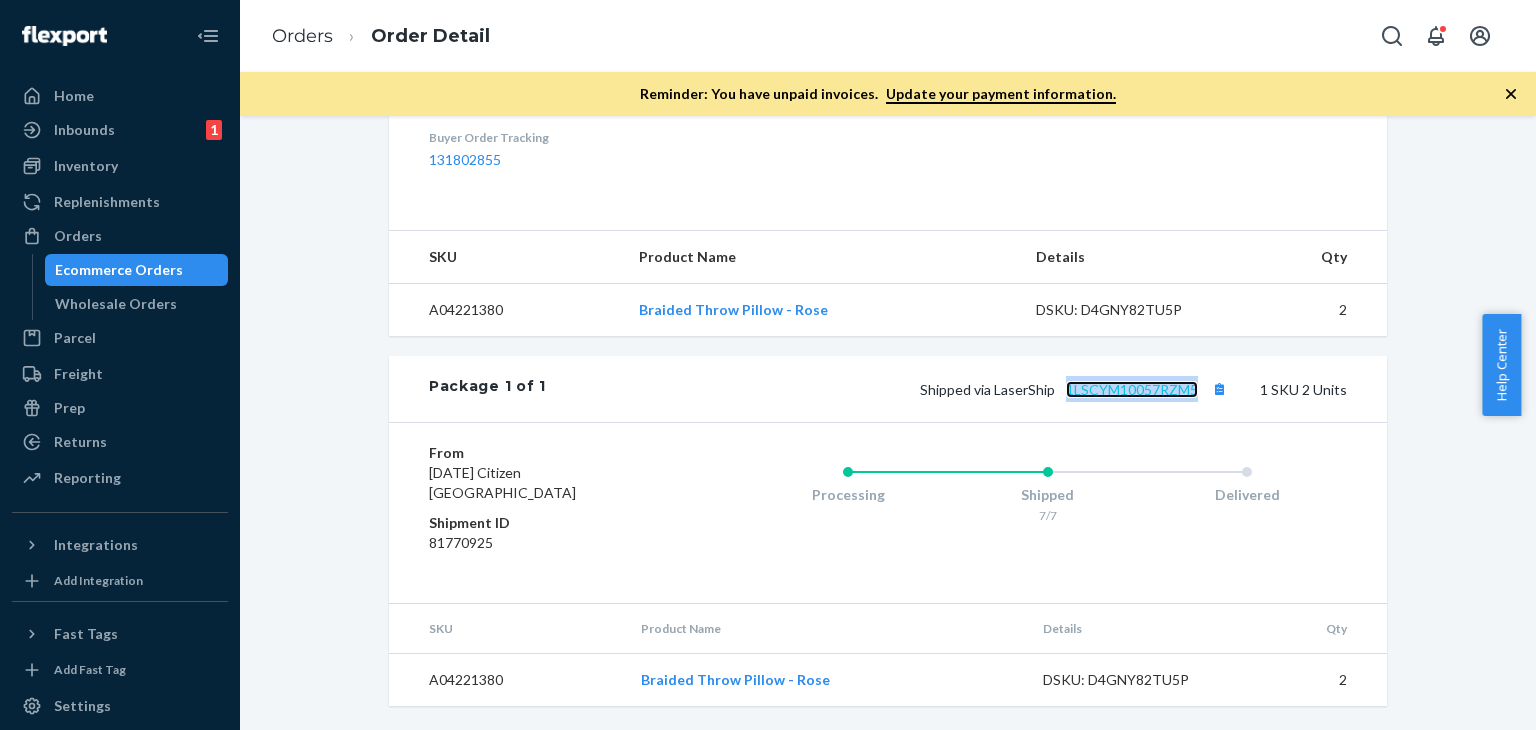 click on "1LSCYM10057RZM5" at bounding box center [1132, 389] 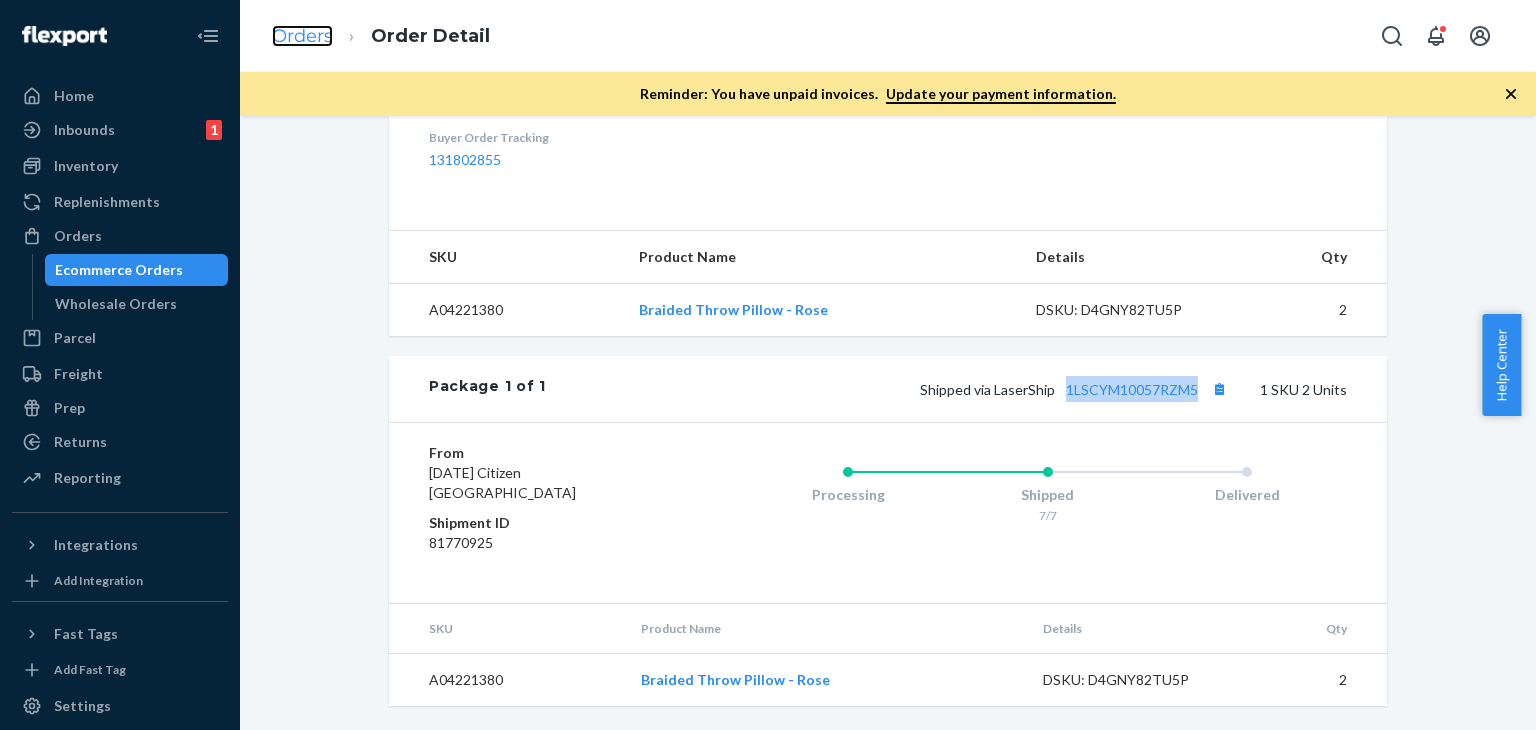 click on "Orders" at bounding box center [302, 36] 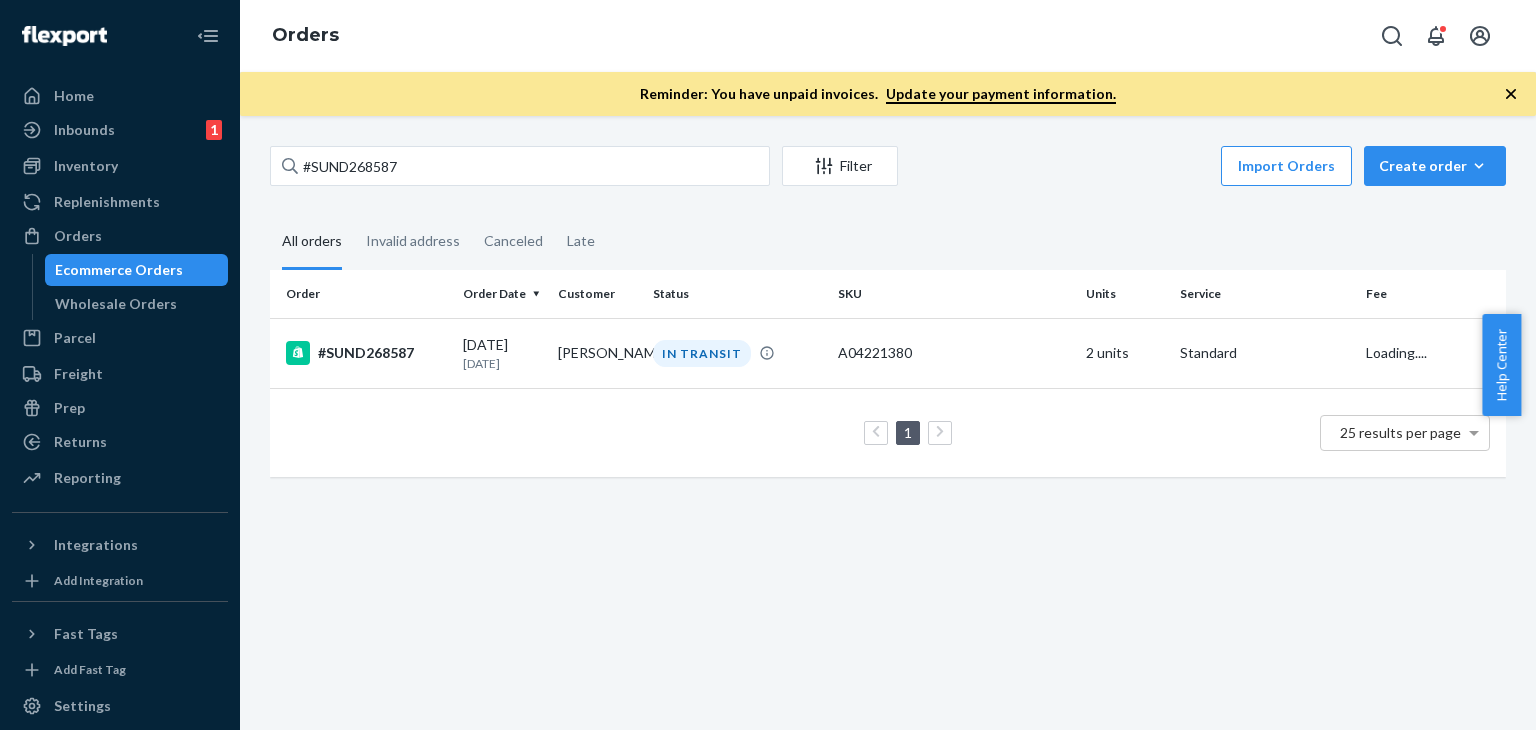 scroll, scrollTop: 0, scrollLeft: 0, axis: both 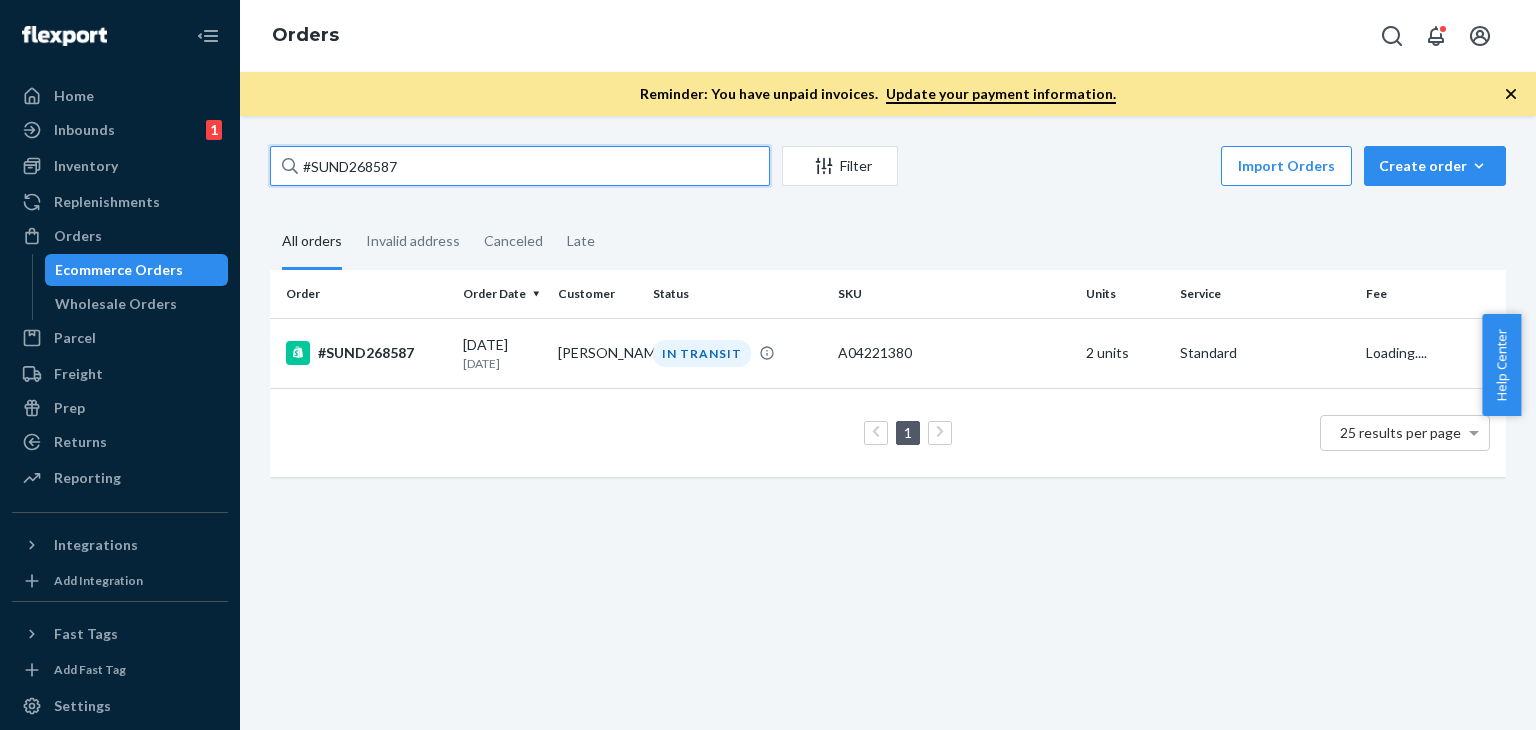 drag, startPoint x: 479, startPoint y: 163, endPoint x: 268, endPoint y: 166, distance: 211.02133 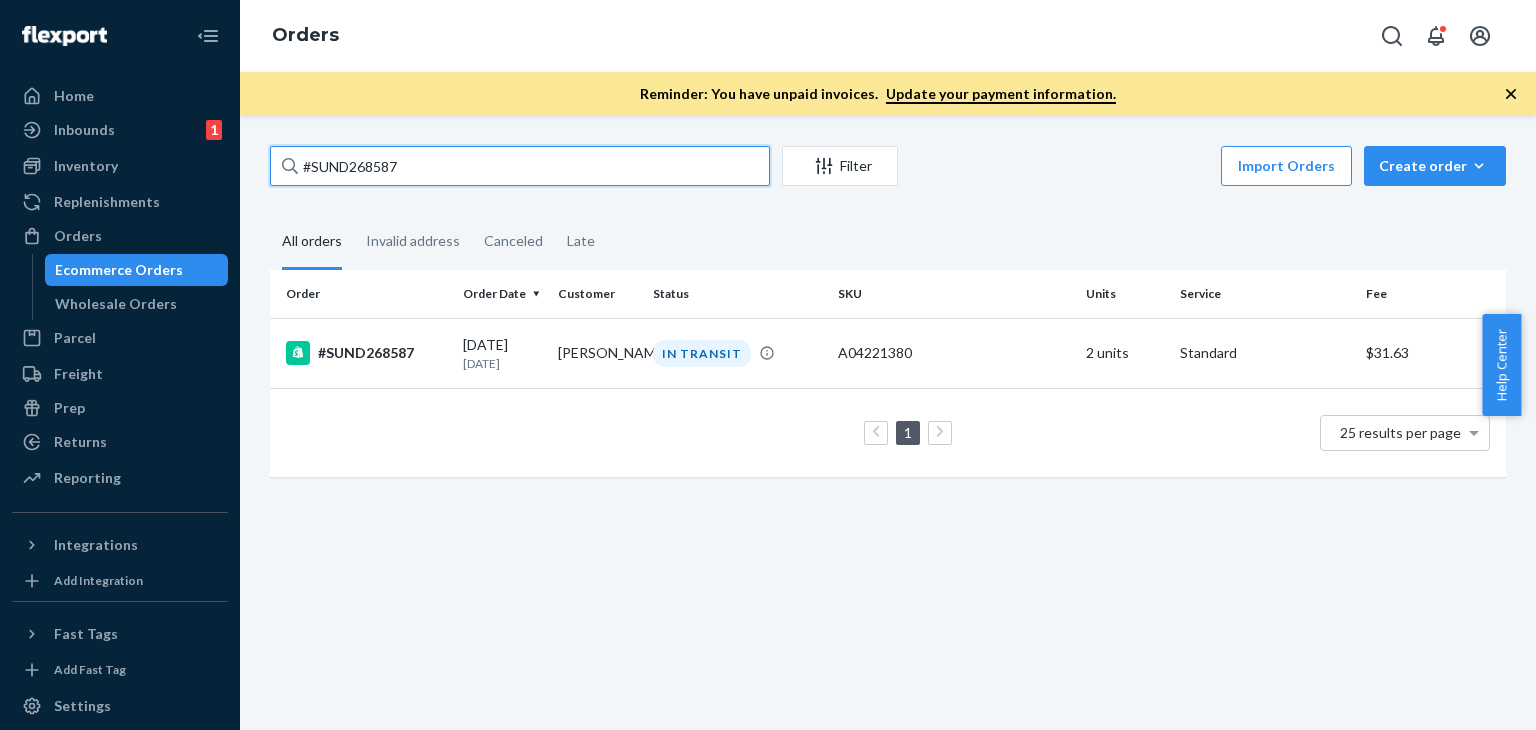 paste on "9008 Complete" 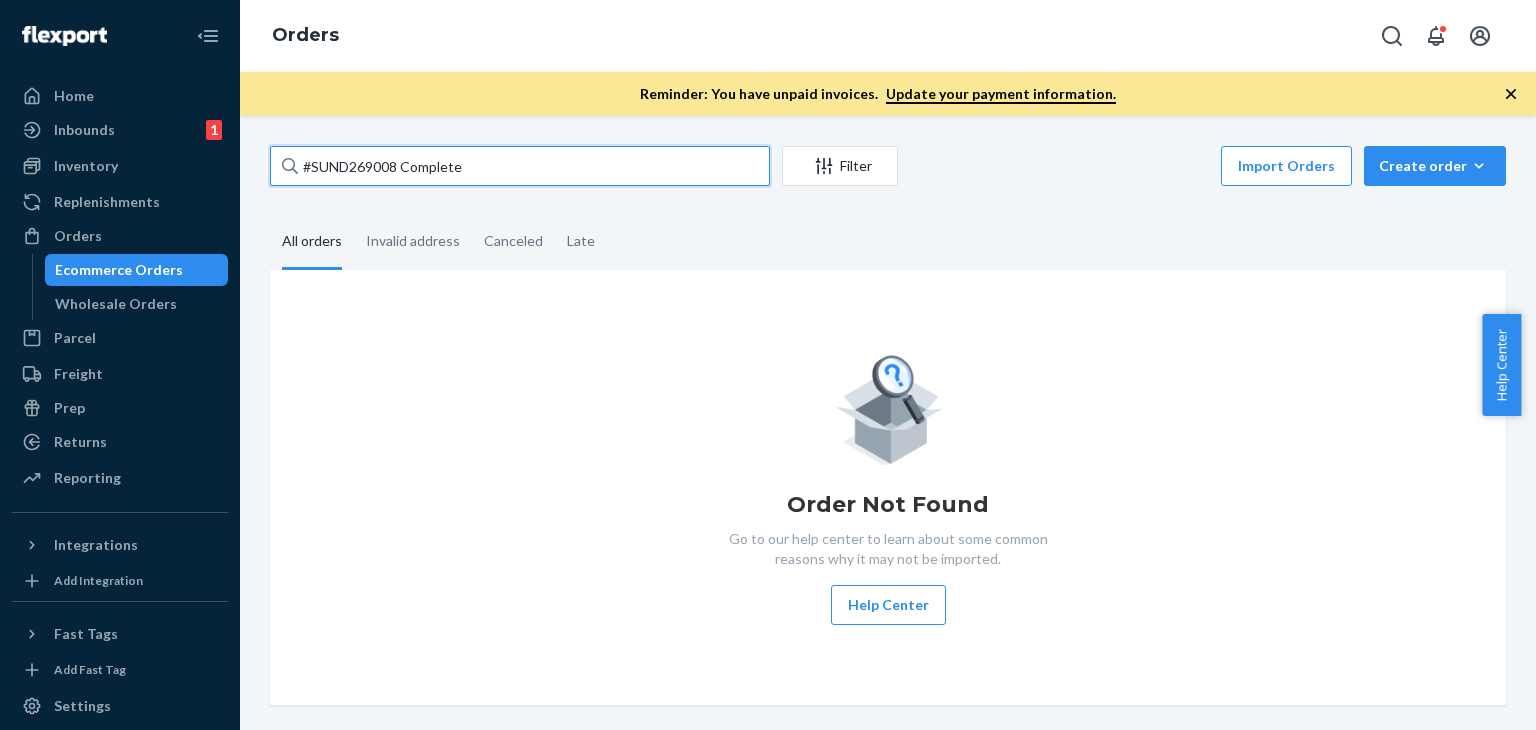 drag, startPoint x: 410, startPoint y: 165, endPoint x: 573, endPoint y: 163, distance: 163.01227 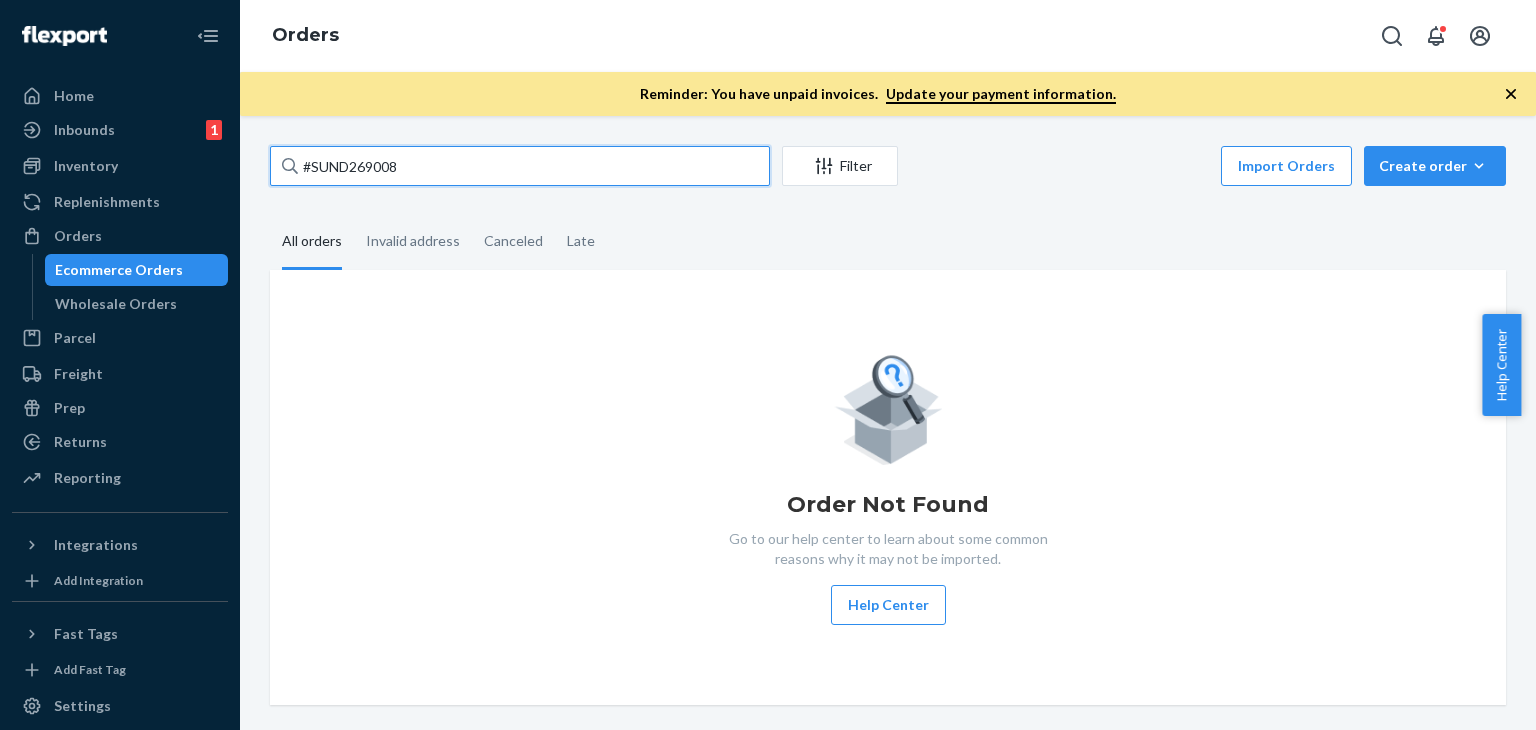 type on "#SUND269008" 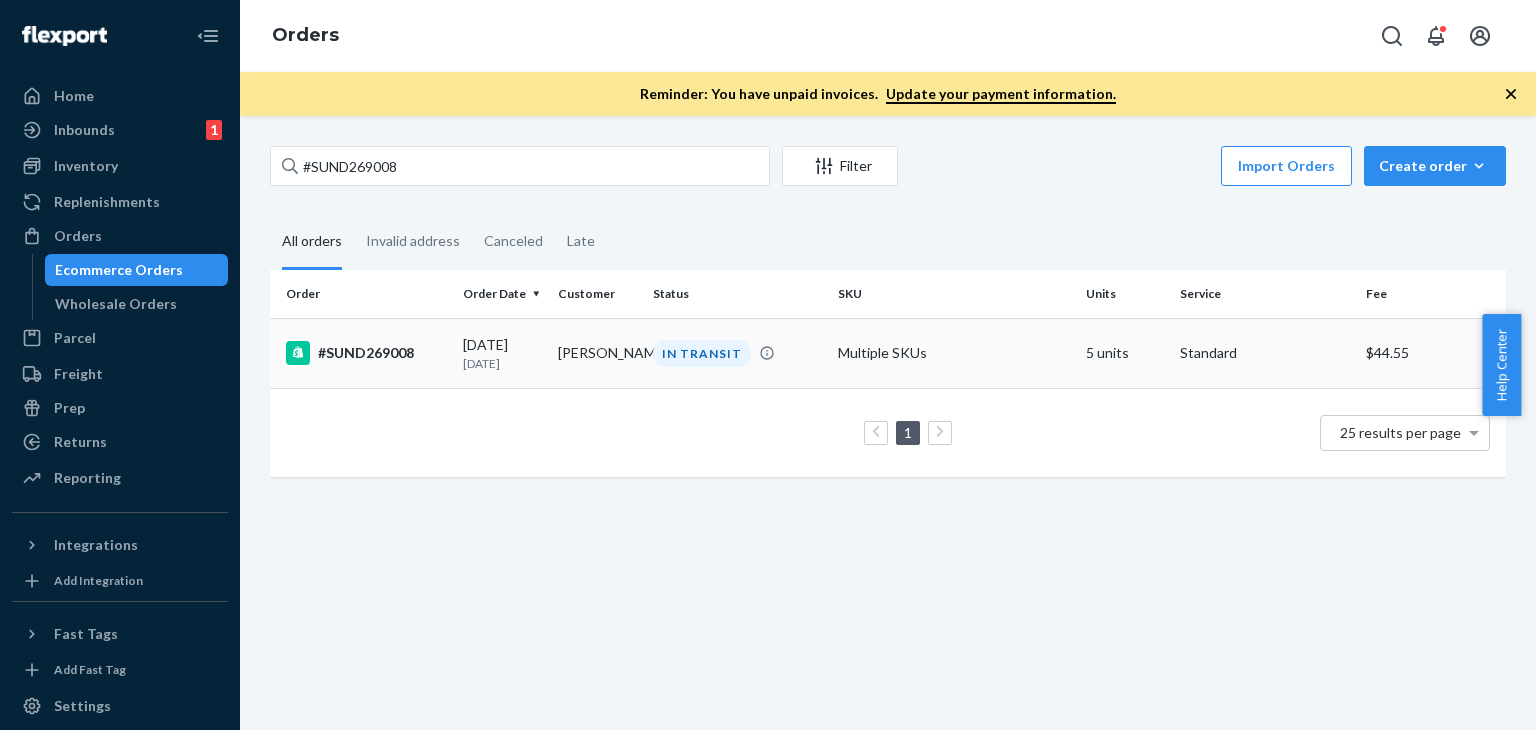 click on "IN TRANSIT" at bounding box center (702, 353) 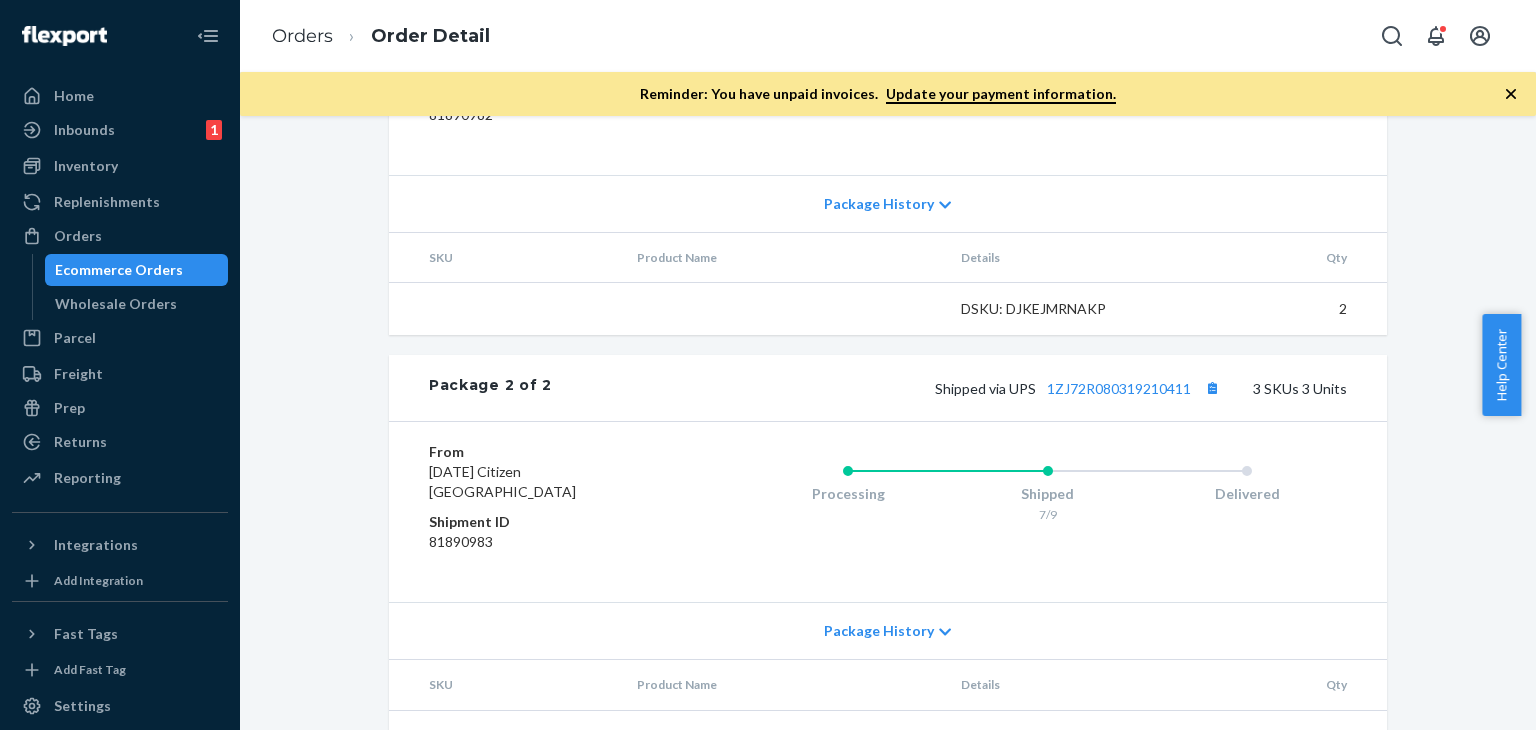 scroll, scrollTop: 1398, scrollLeft: 0, axis: vertical 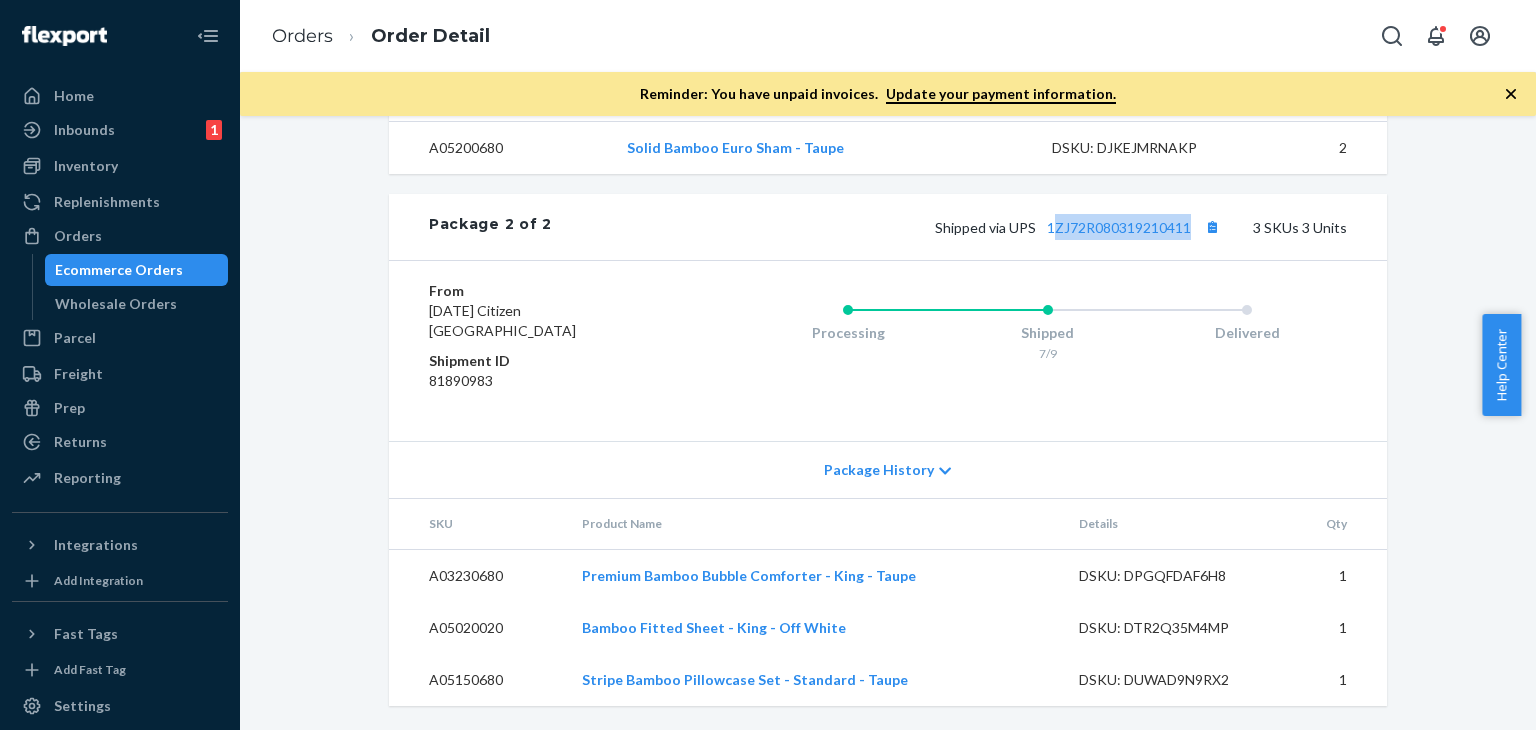 click on "Package 2 of 2 Shipped via UPS   1ZJ72R080319210411 3   SKUs   3   Units" at bounding box center (888, 227) 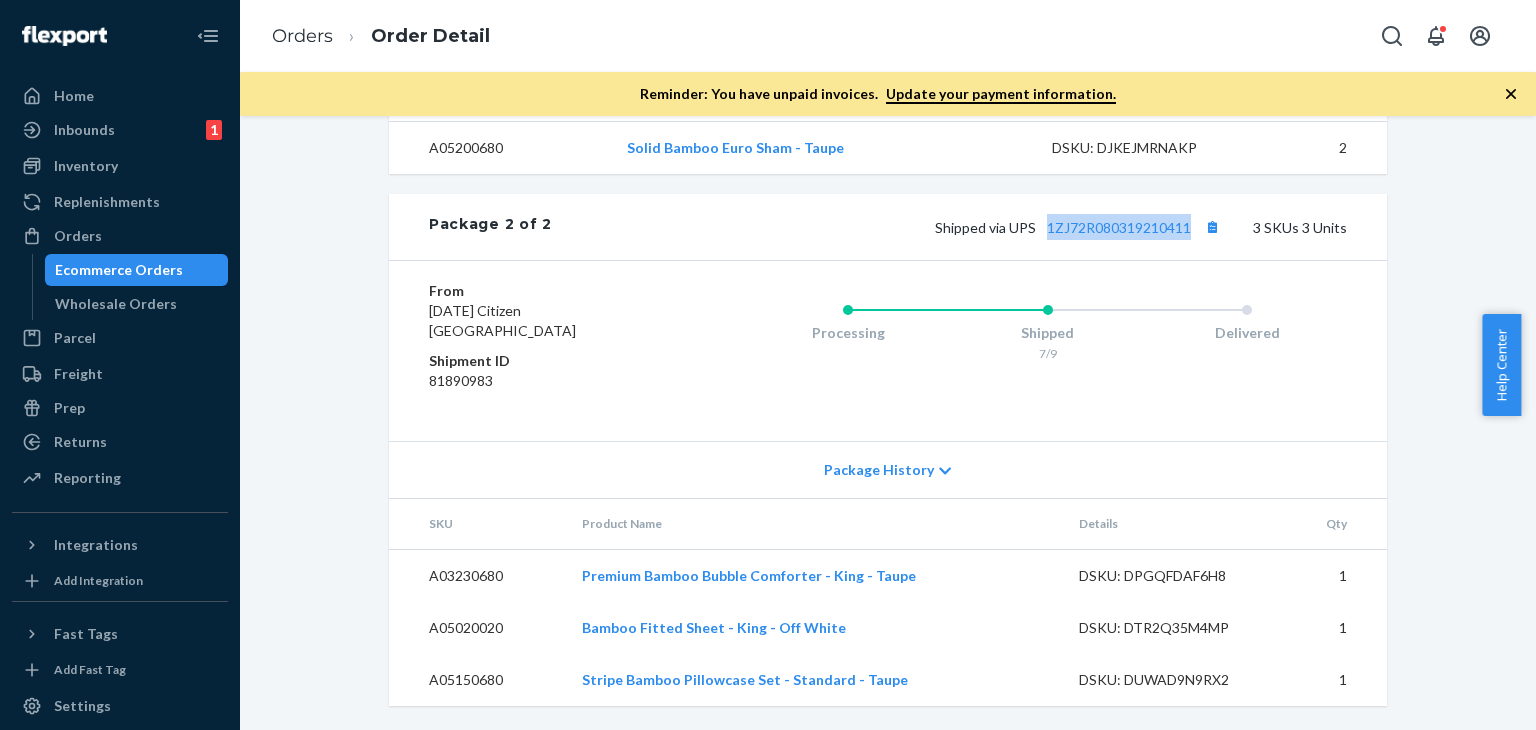drag, startPoint x: 1040, startPoint y: 205, endPoint x: 1196, endPoint y: 207, distance: 156.01282 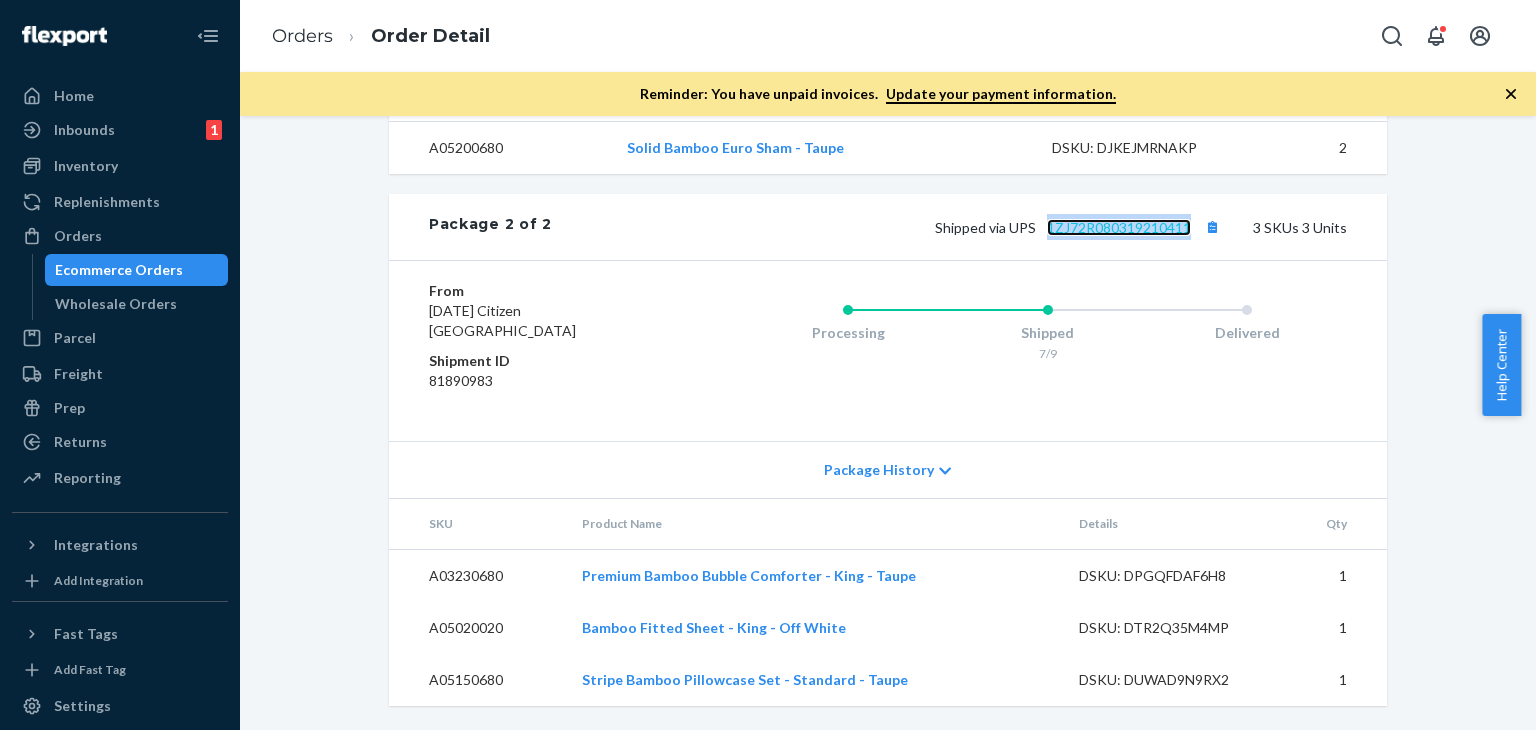 click on "1ZJ72R080319210411" at bounding box center [1119, 227] 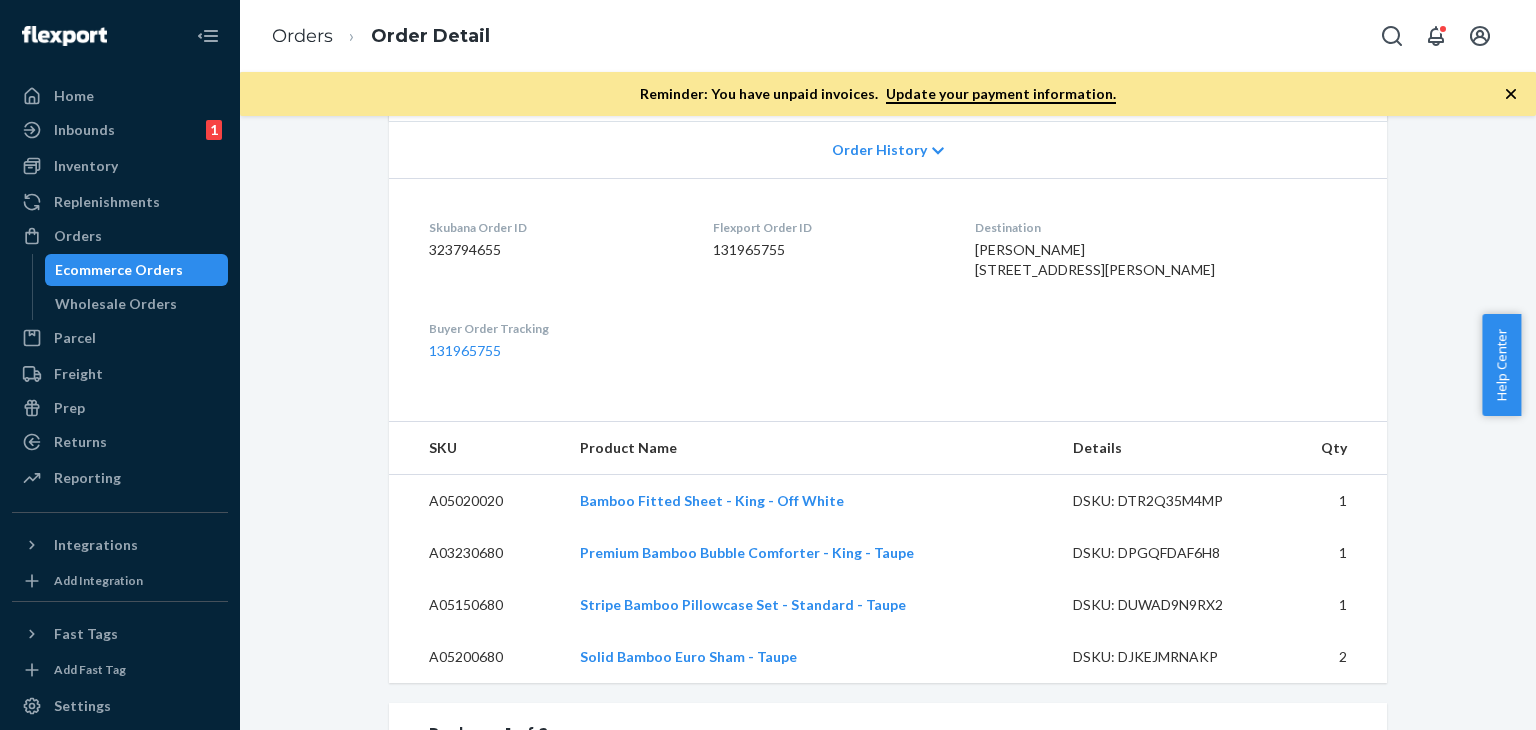 scroll, scrollTop: 898, scrollLeft: 0, axis: vertical 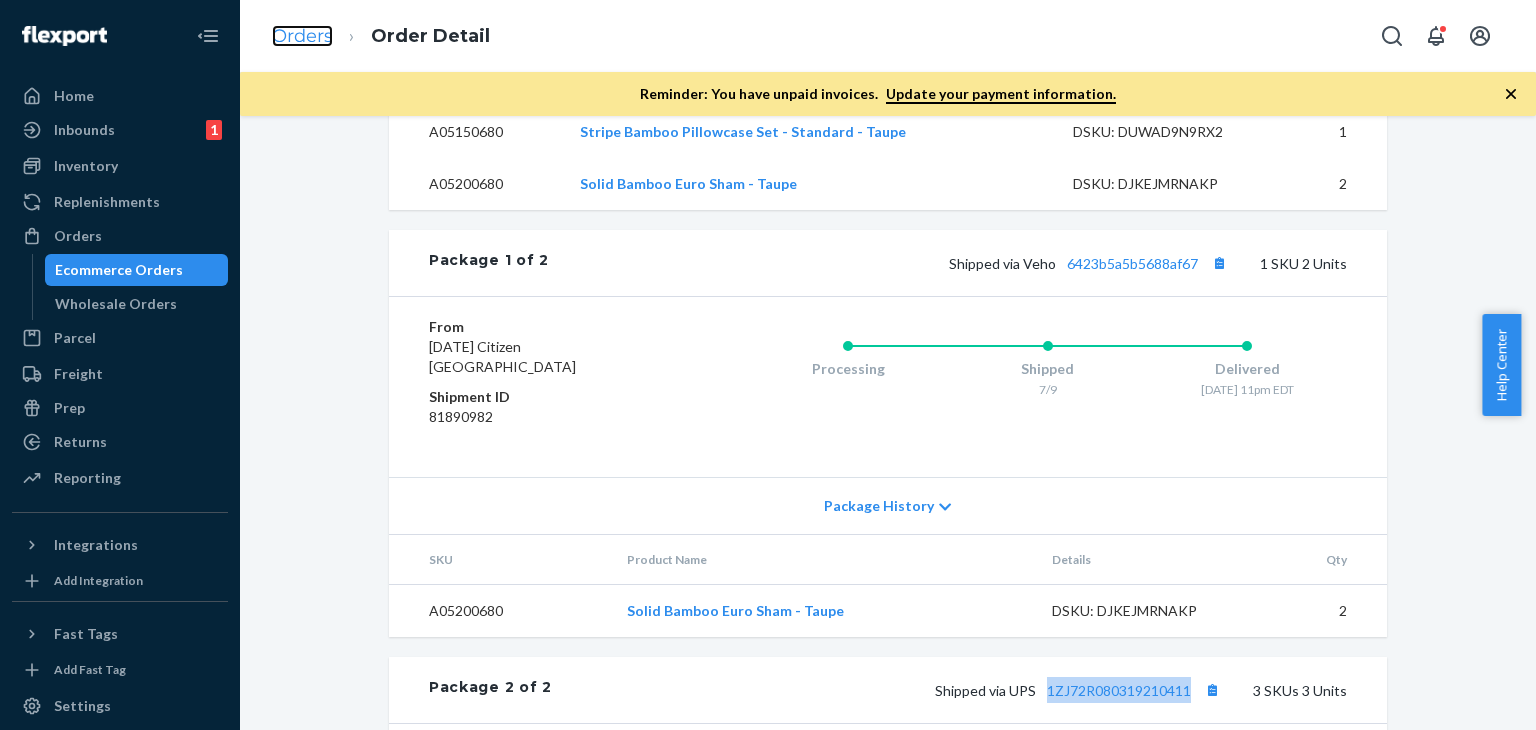 click on "Orders" at bounding box center [302, 36] 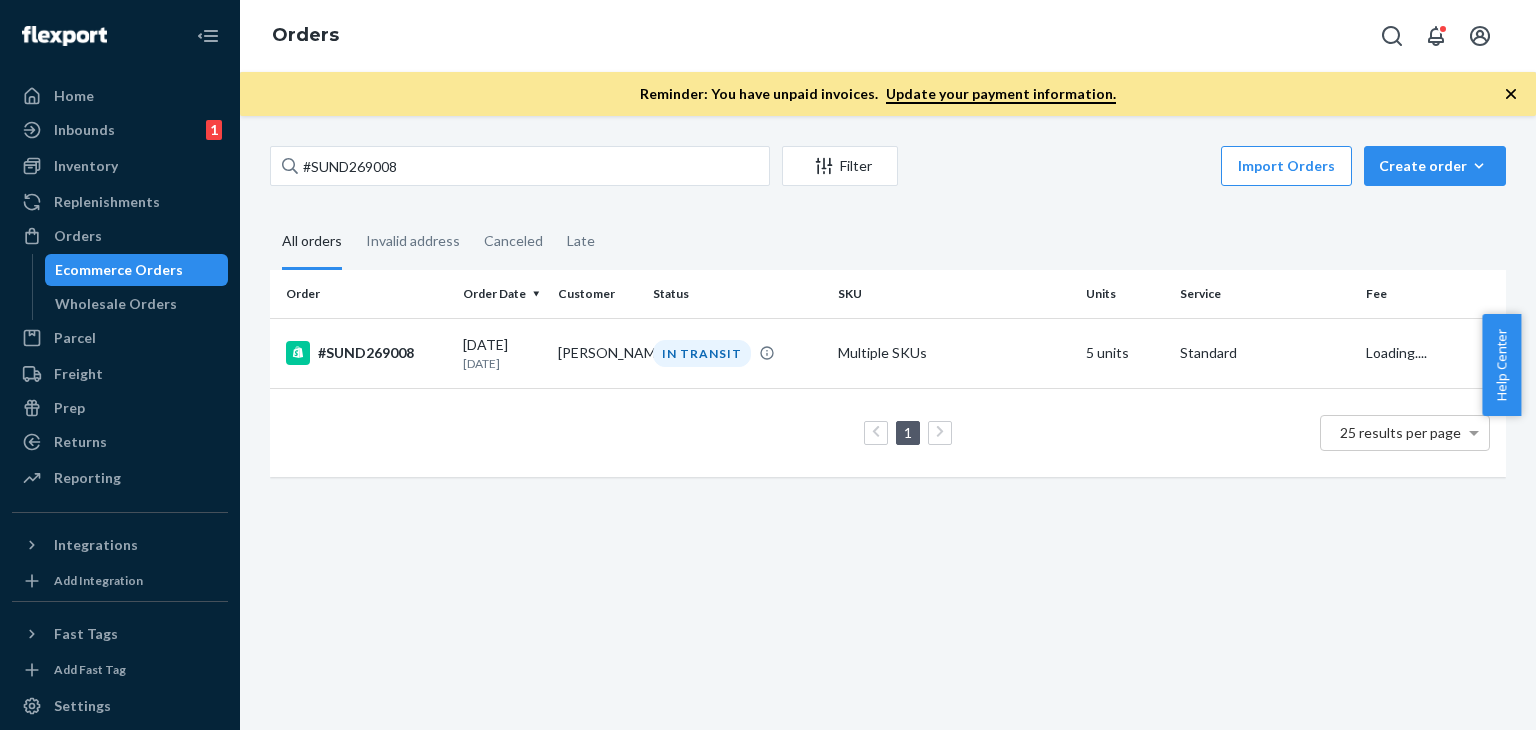 scroll, scrollTop: 0, scrollLeft: 0, axis: both 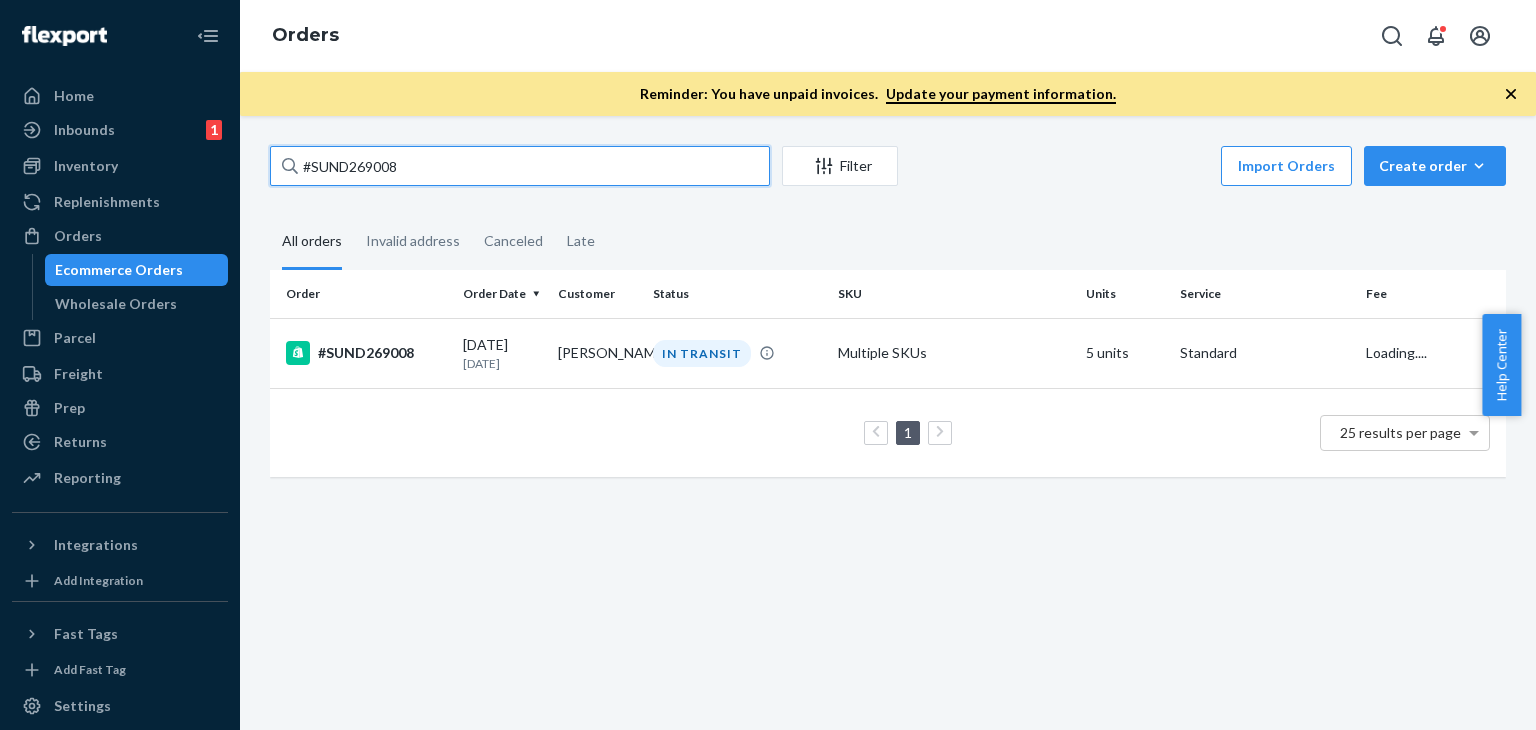 drag, startPoint x: 416, startPoint y: 172, endPoint x: 274, endPoint y: 160, distance: 142.50613 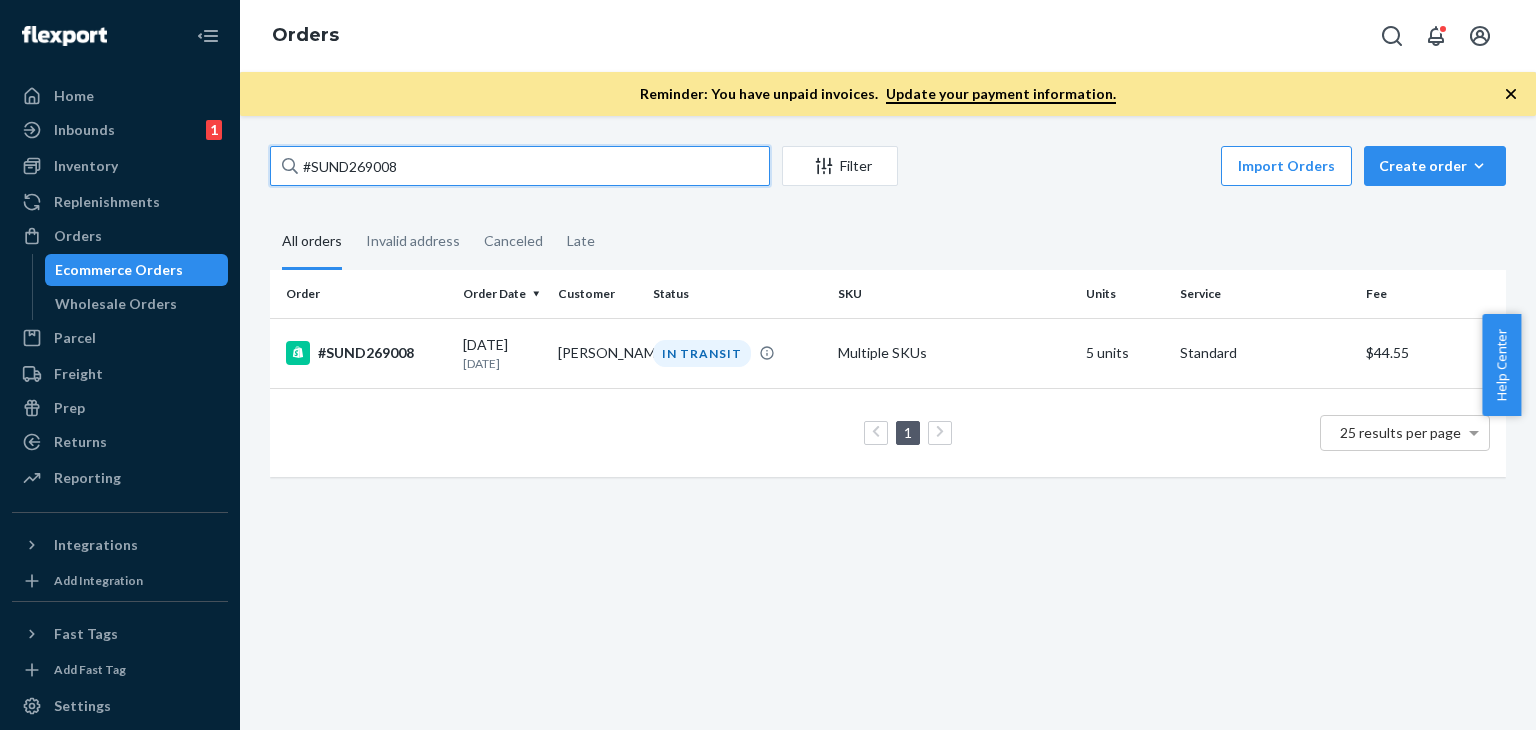 paste on "8815" 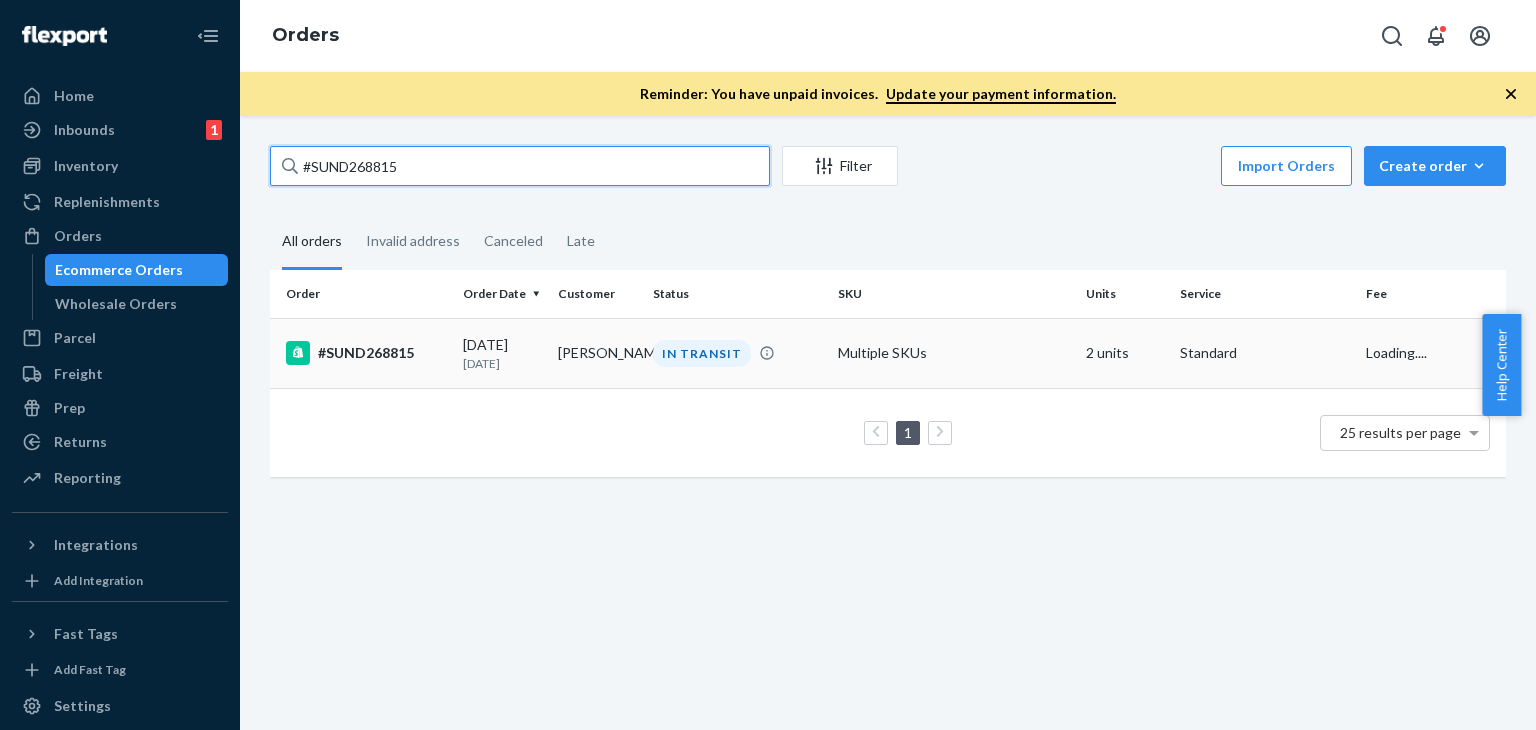 type on "#SUND268815" 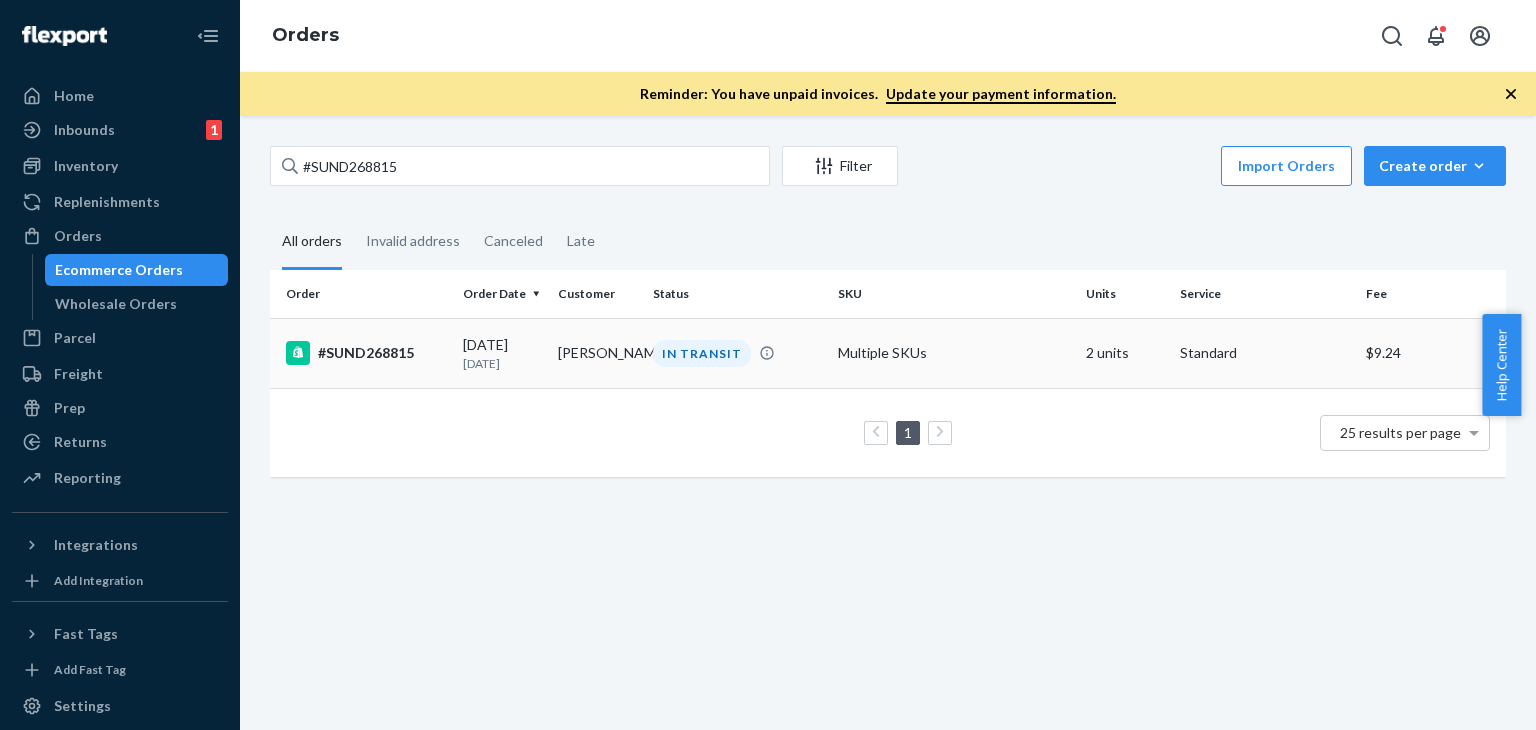 click on "[PERSON_NAME]" at bounding box center (597, 353) 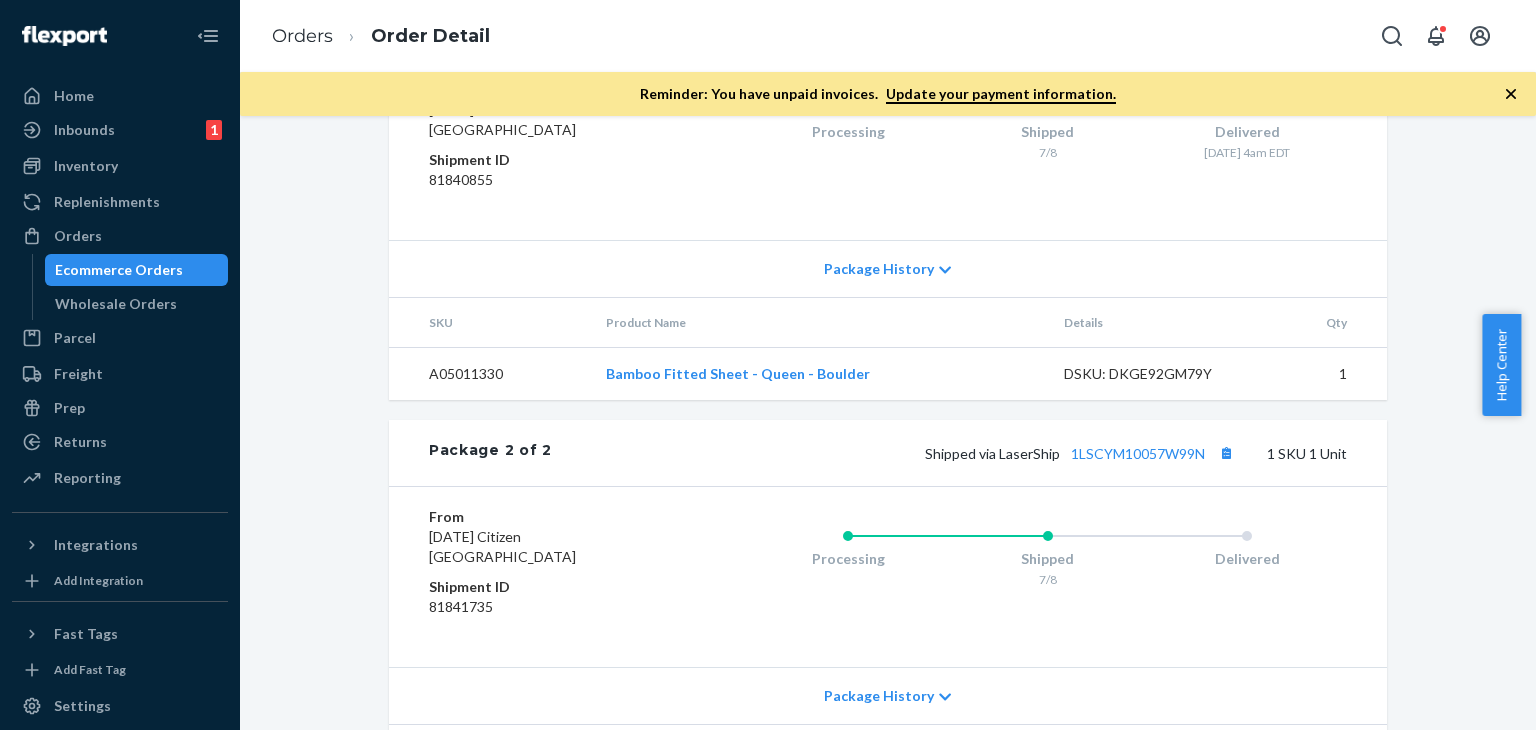 scroll, scrollTop: 1190, scrollLeft: 0, axis: vertical 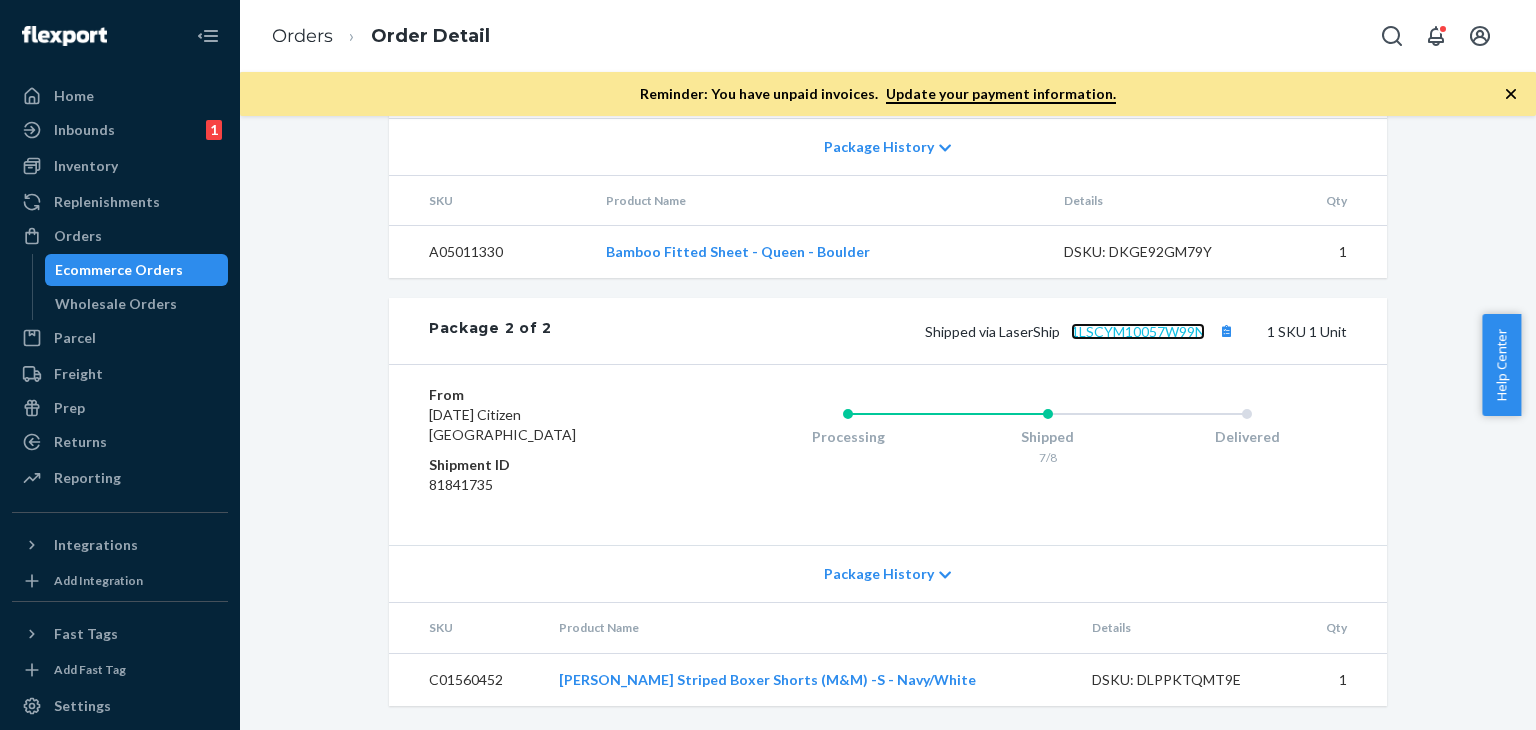 click on "1LSCYM10057W99N" at bounding box center [1138, 331] 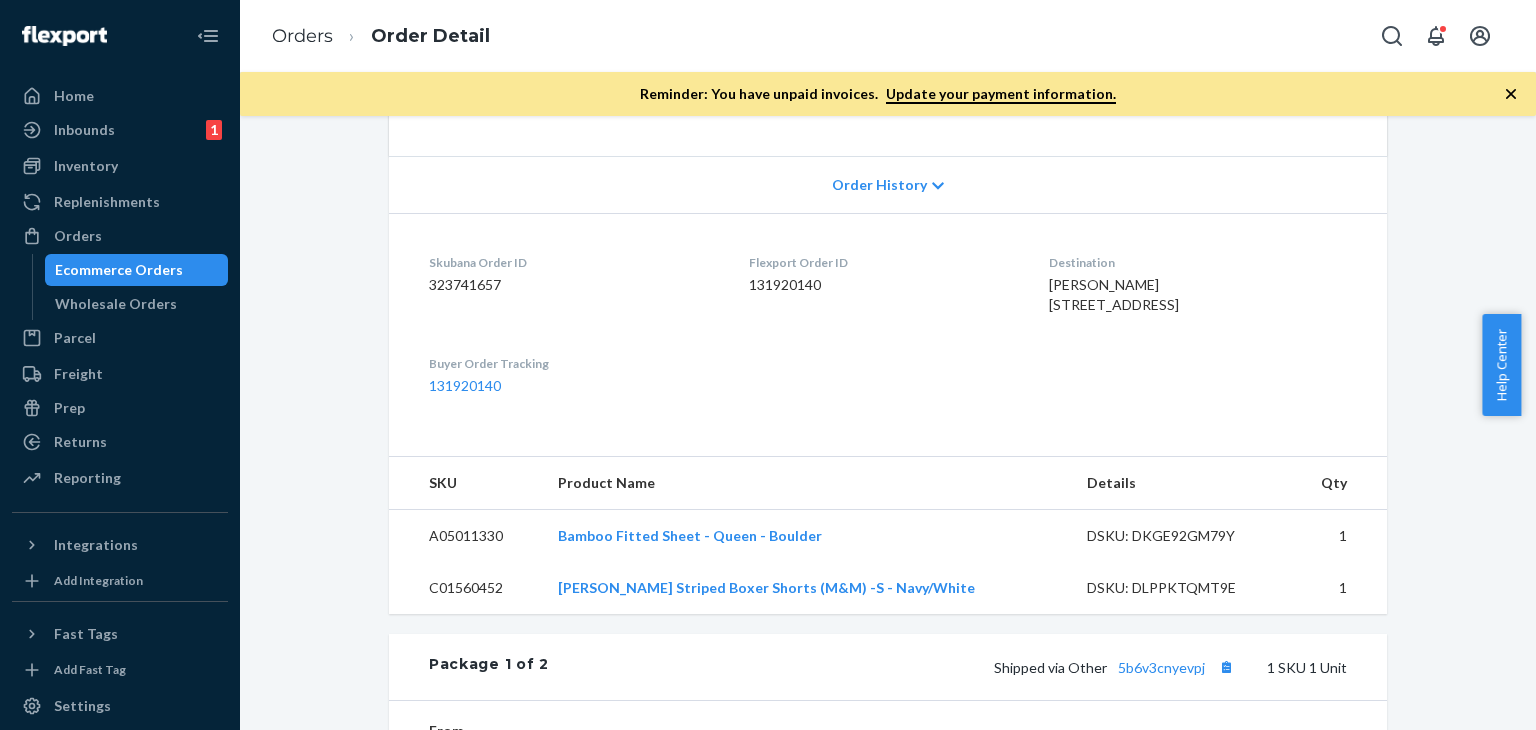 scroll, scrollTop: 0, scrollLeft: 0, axis: both 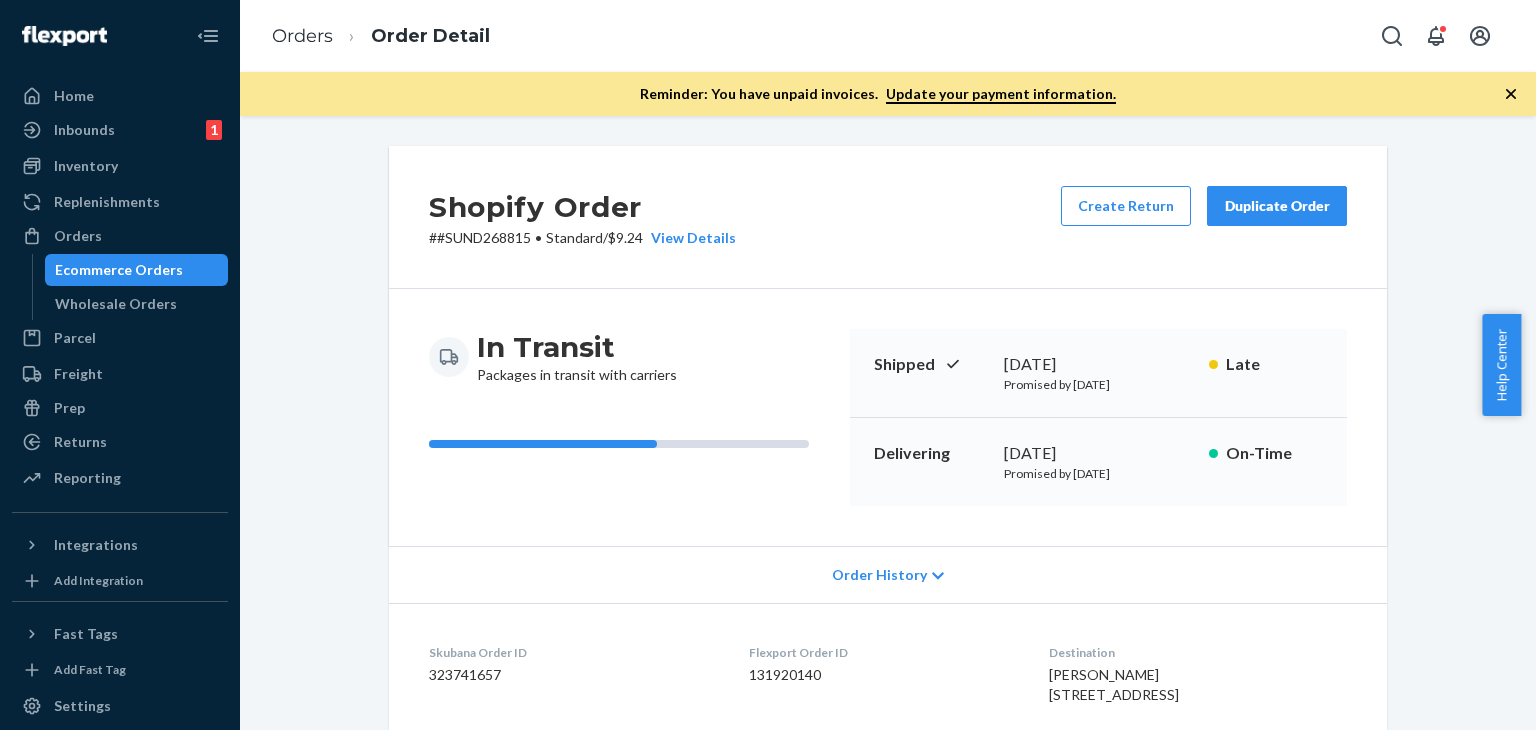 click on "Duplicate Order" at bounding box center (1277, 206) 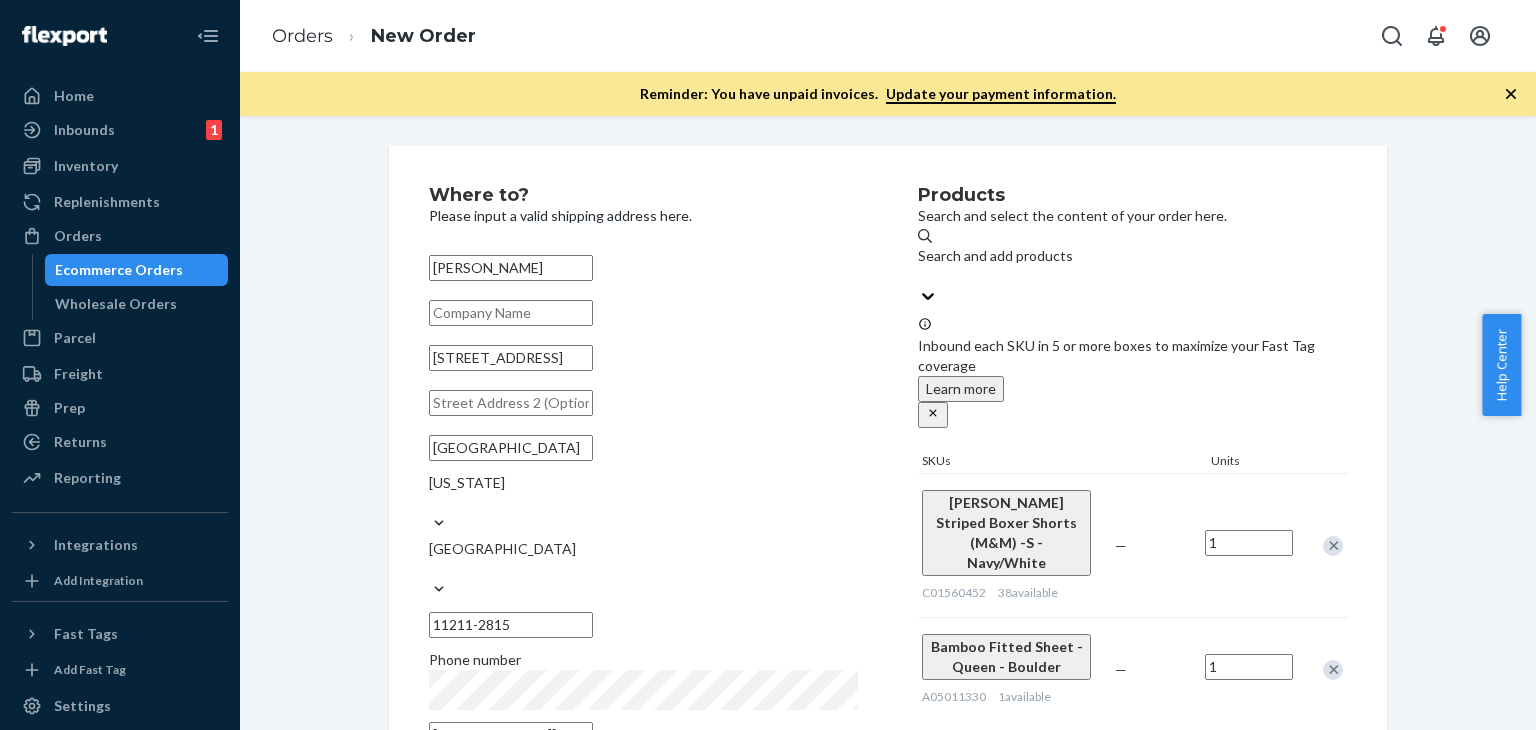 click at bounding box center (1333, 670) 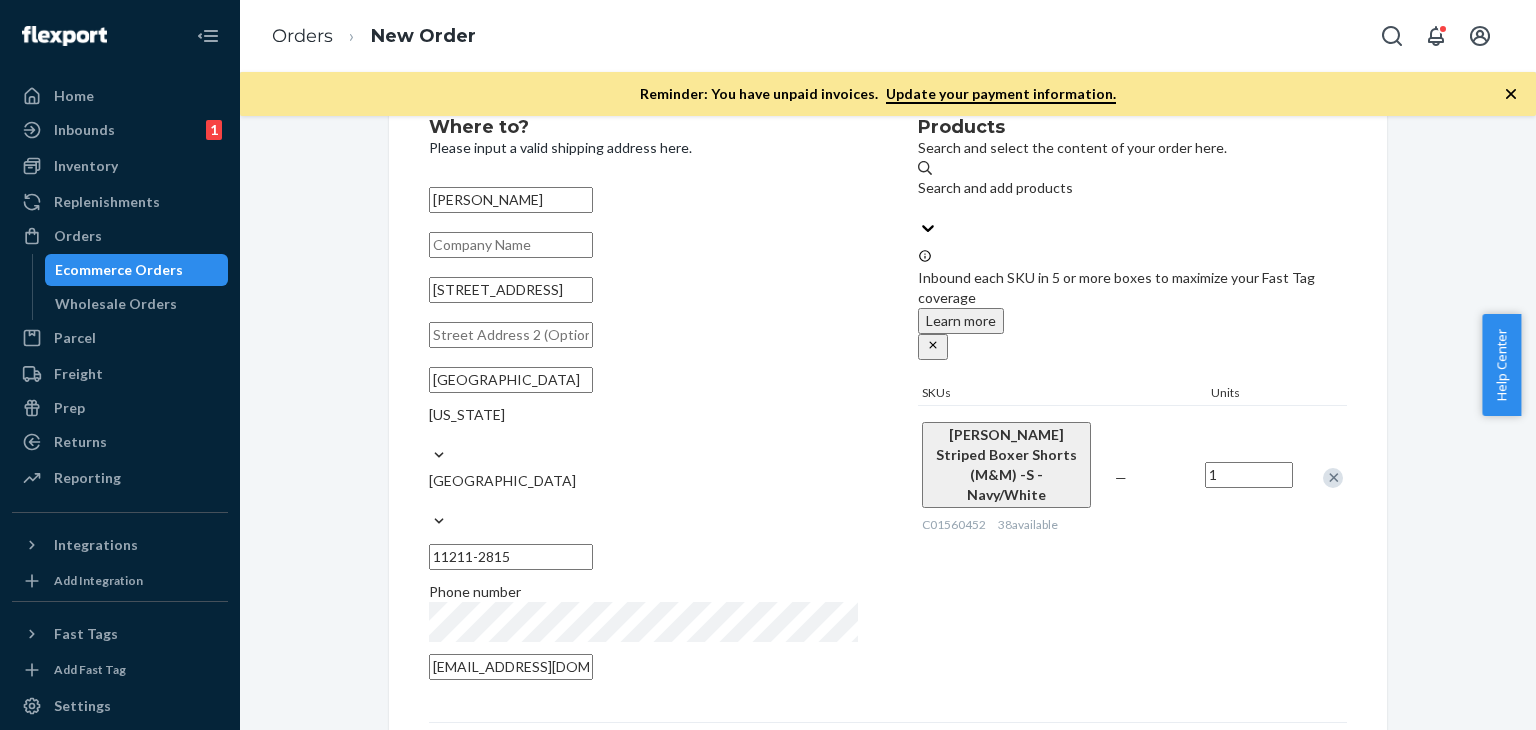 scroll, scrollTop: 324, scrollLeft: 0, axis: vertical 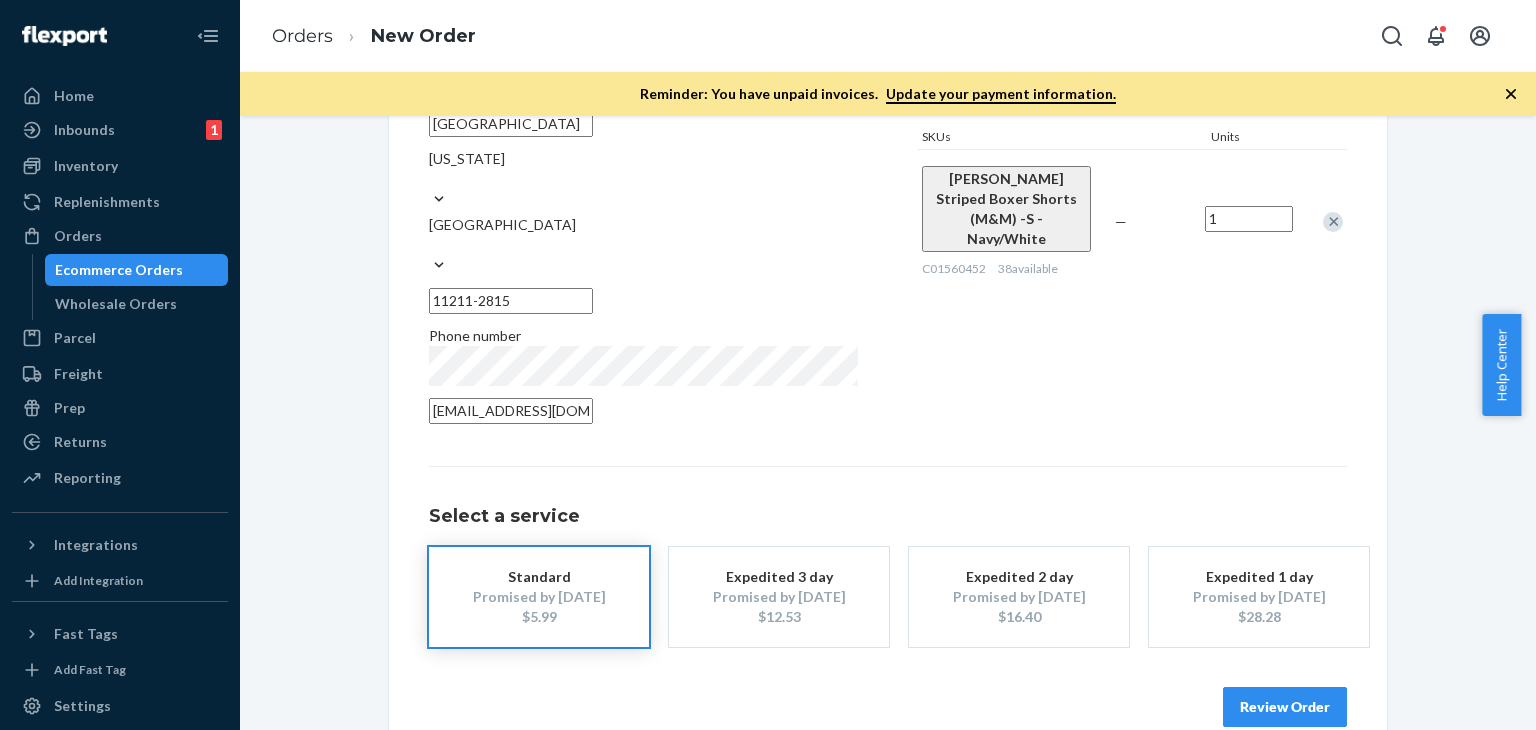 click on "$12.53" at bounding box center [779, 617] 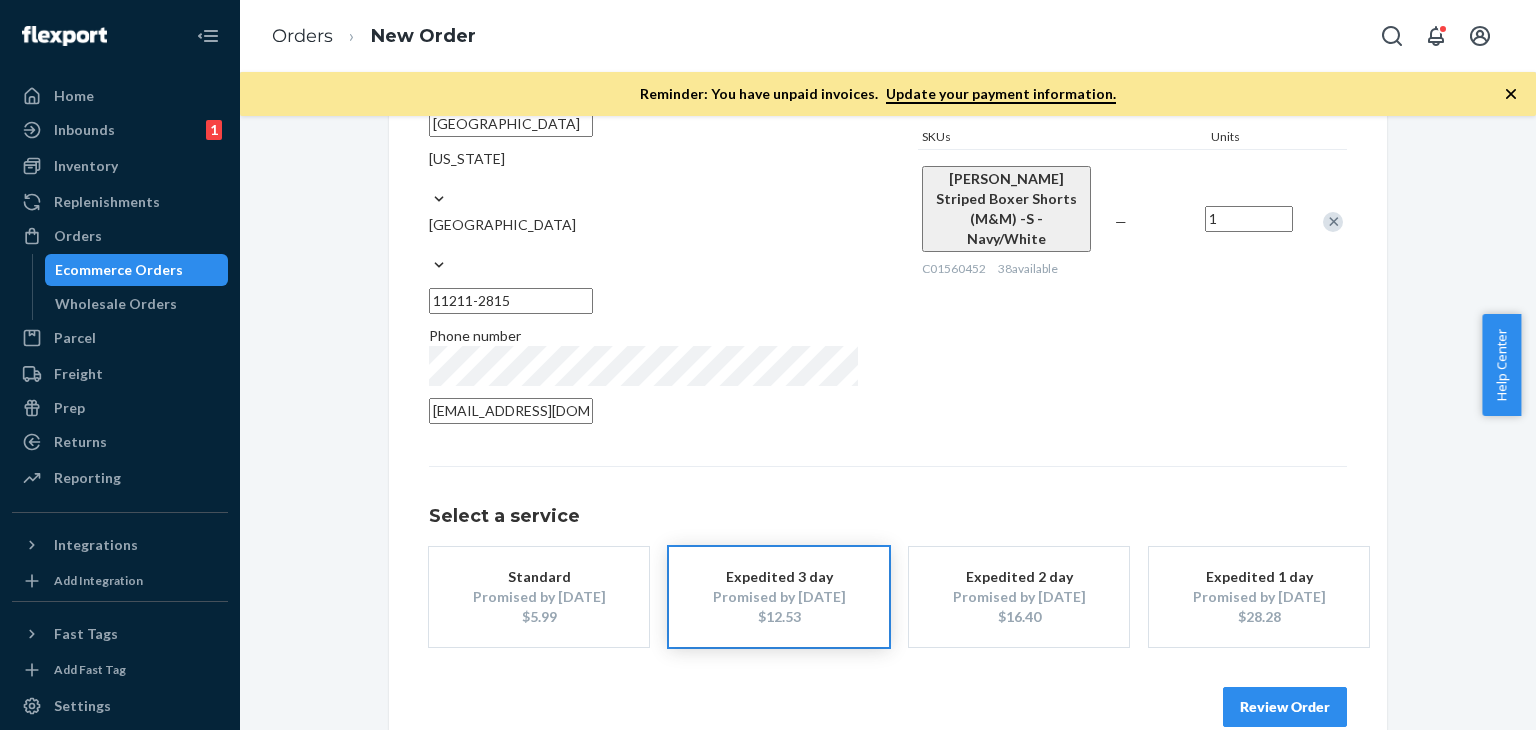 click on "Review Order" at bounding box center (1285, 707) 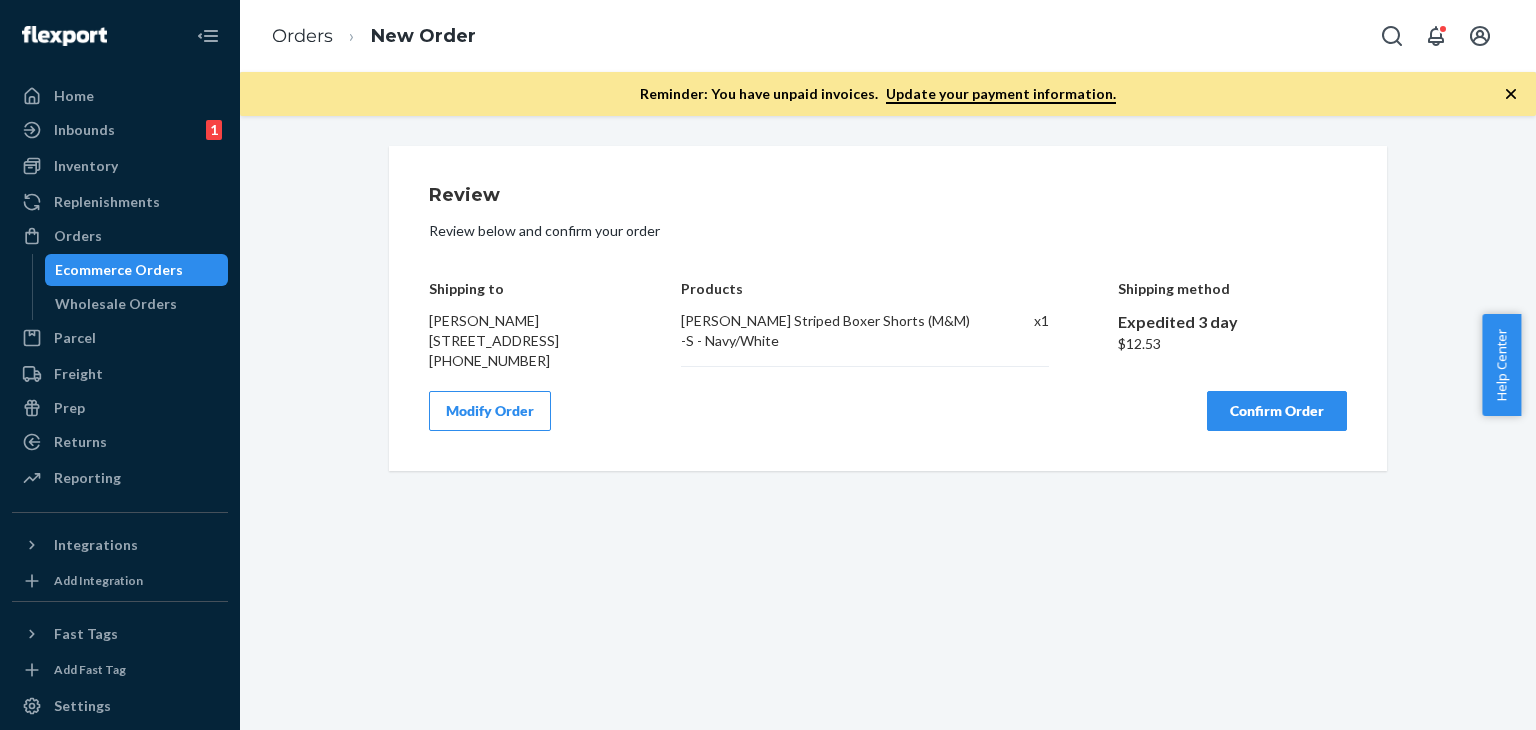scroll, scrollTop: 0, scrollLeft: 0, axis: both 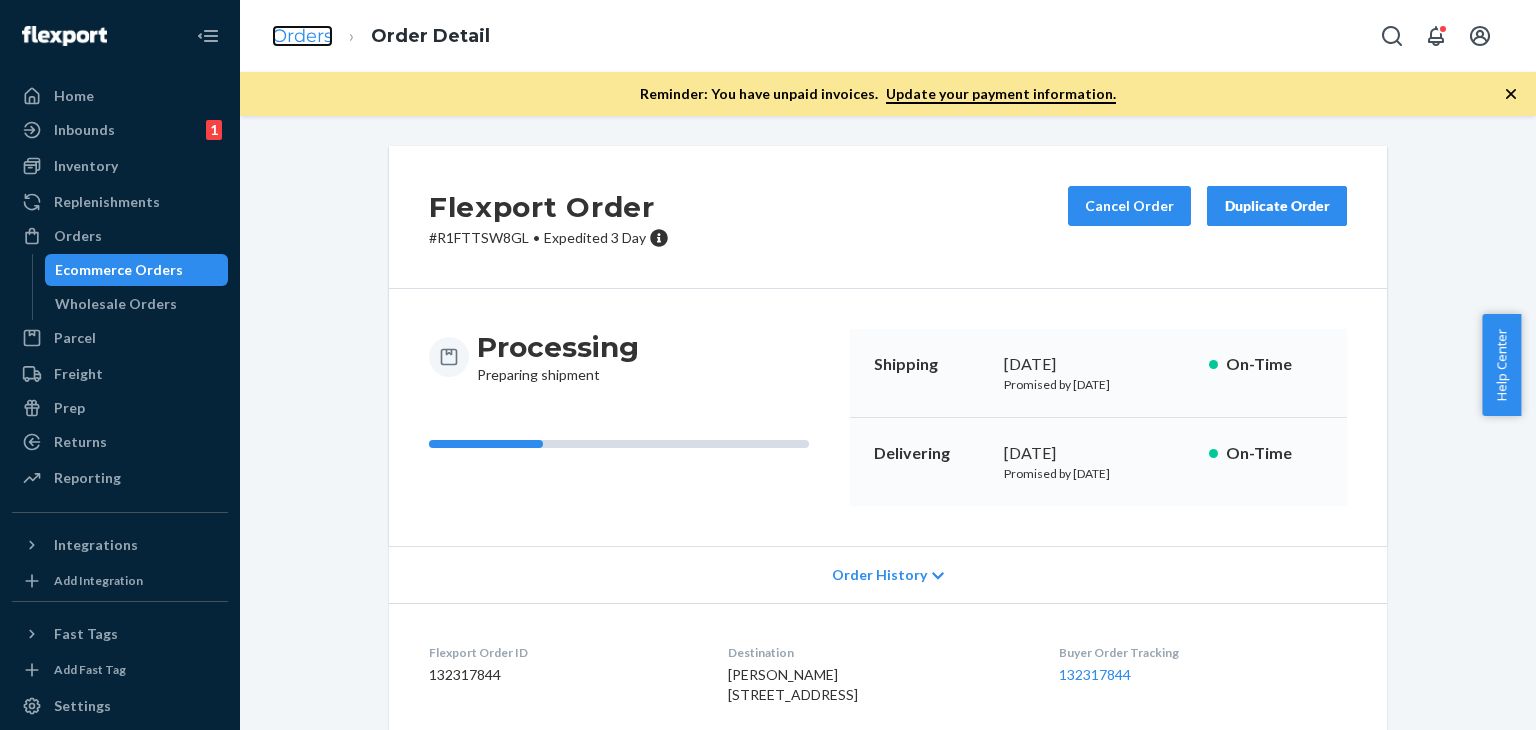 click on "Orders" at bounding box center [302, 36] 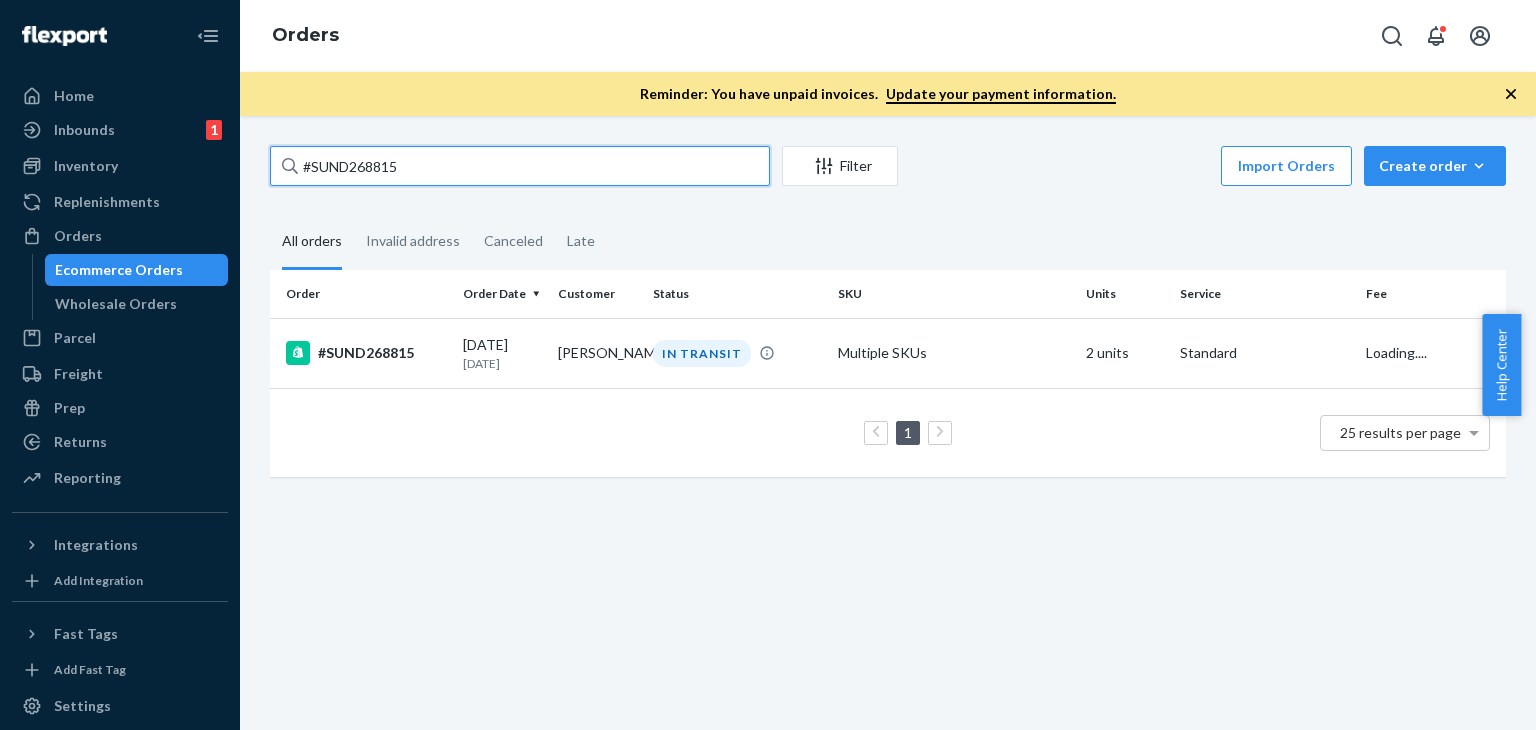 drag, startPoint x: 387, startPoint y: 173, endPoint x: 280, endPoint y: 176, distance: 107.042046 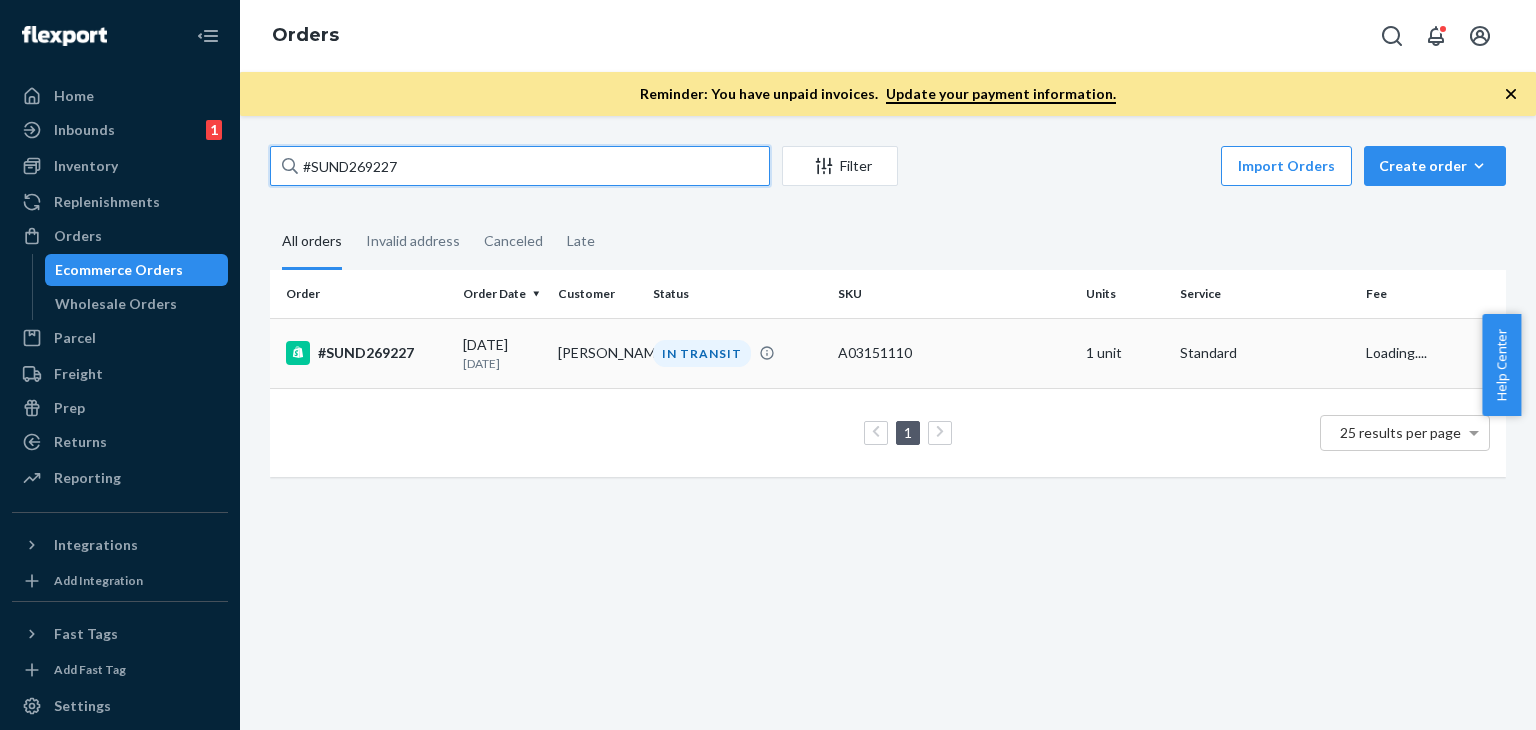 type on "#SUND269227" 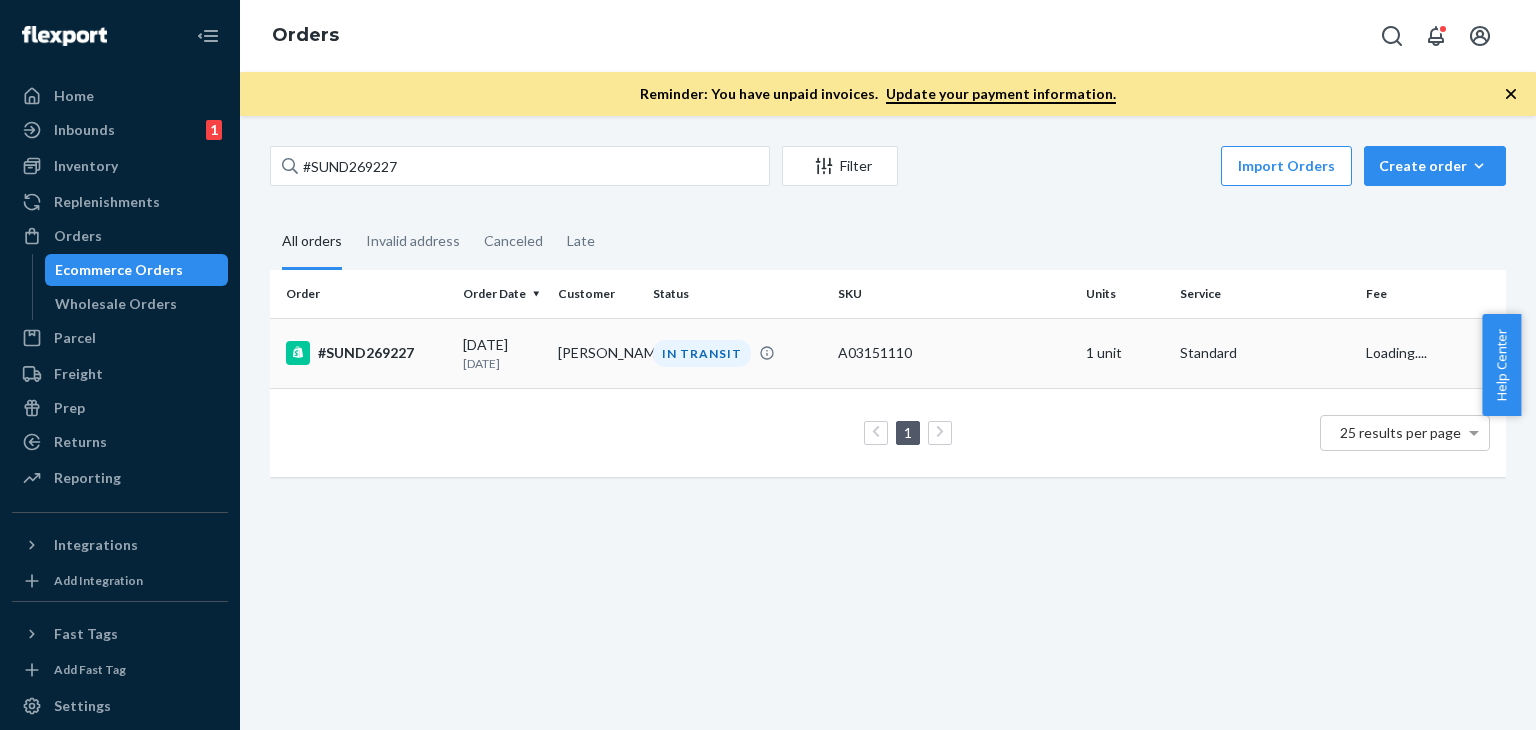 click on "[PERSON_NAME]" at bounding box center [597, 353] 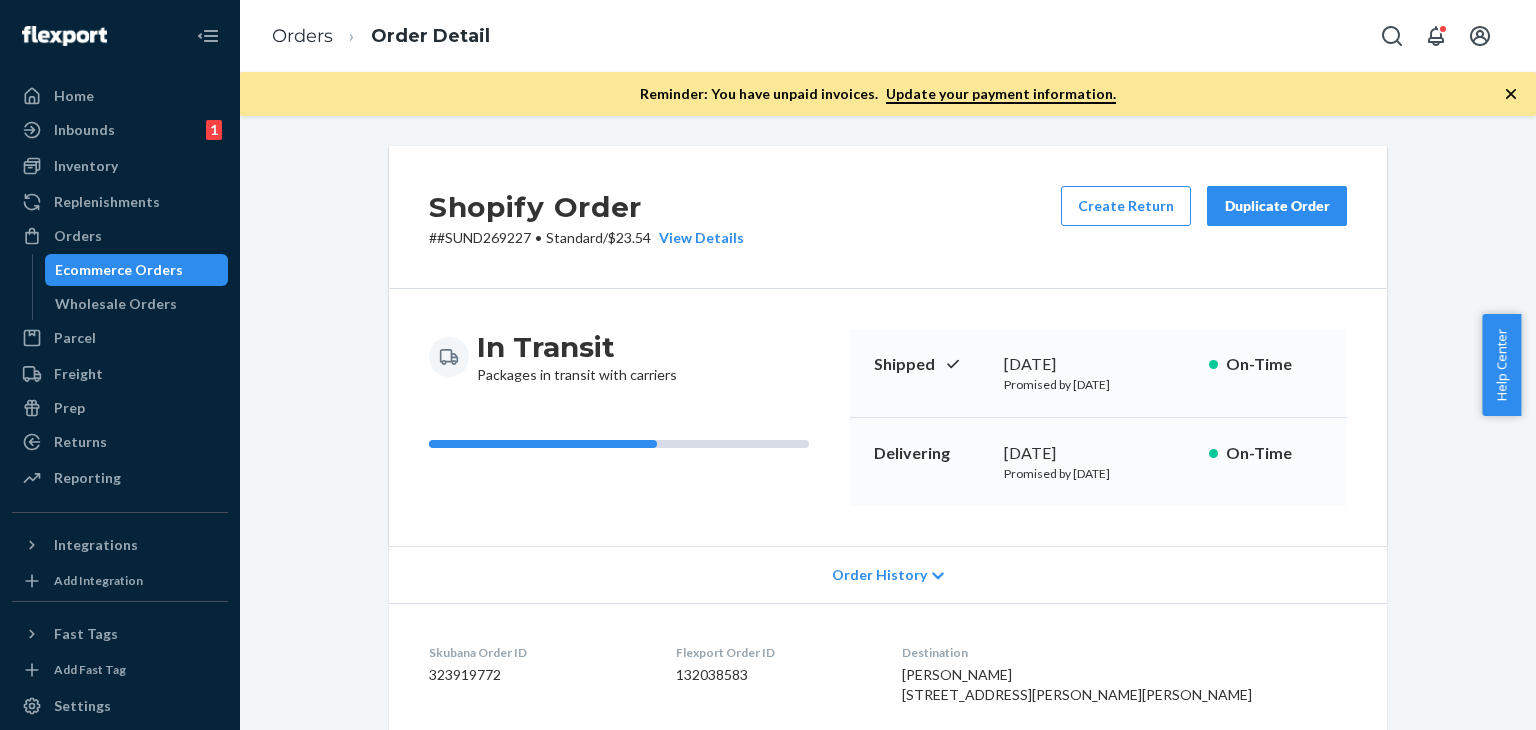 scroll, scrollTop: 712, scrollLeft: 0, axis: vertical 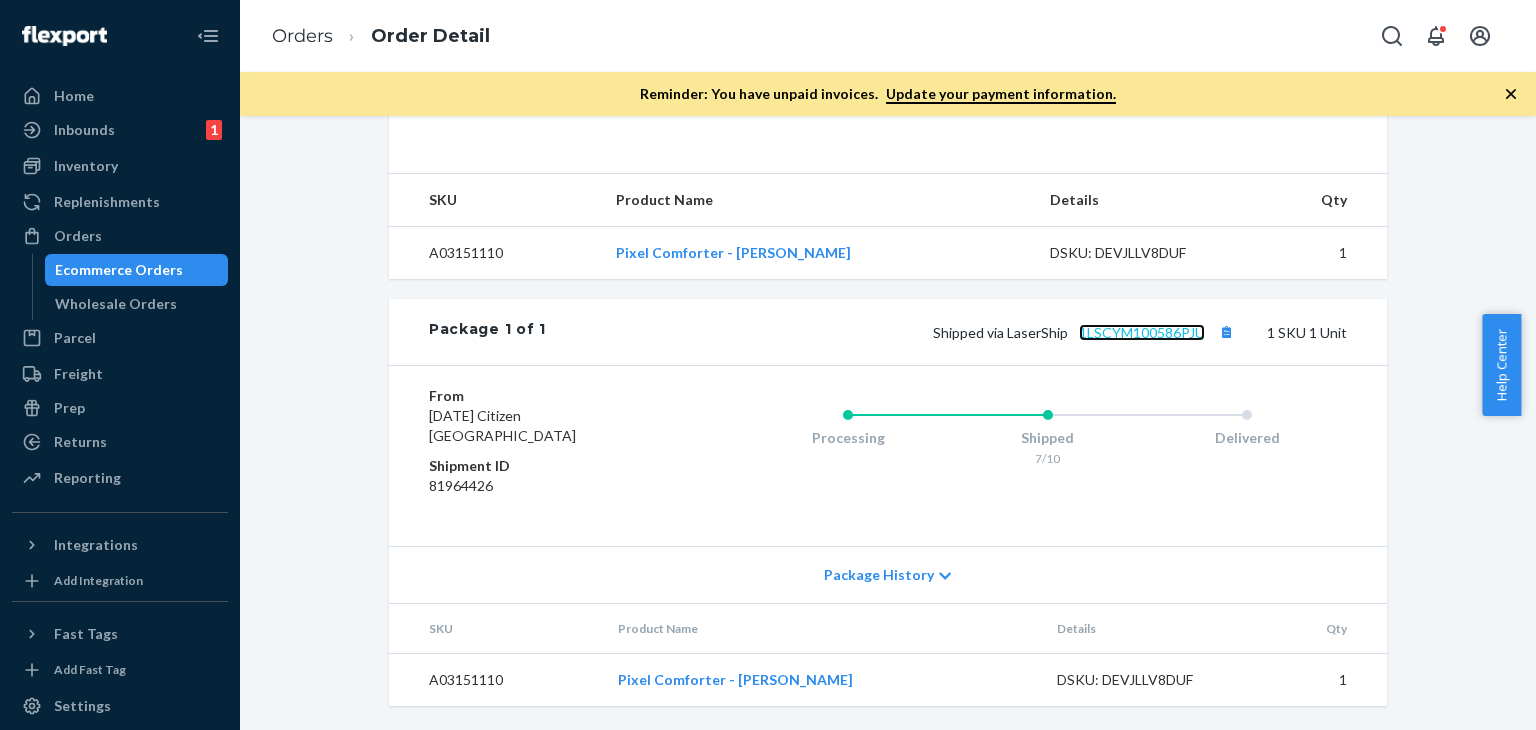 click on "1LSCYM100586PJU" at bounding box center (1142, 332) 